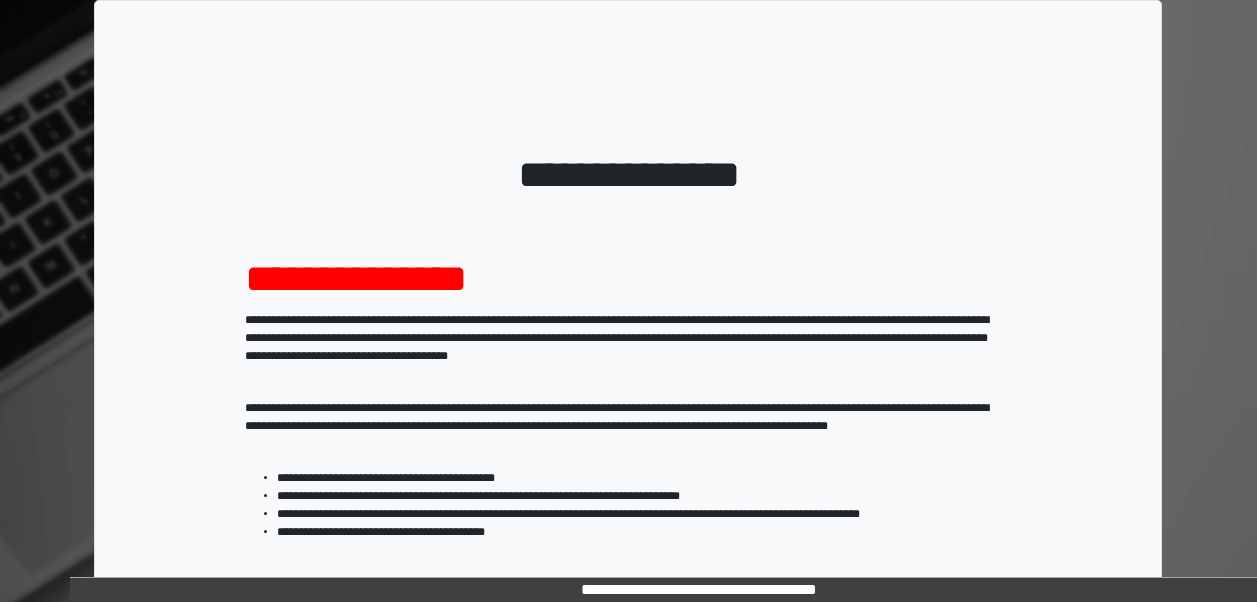 scroll, scrollTop: 0, scrollLeft: 0, axis: both 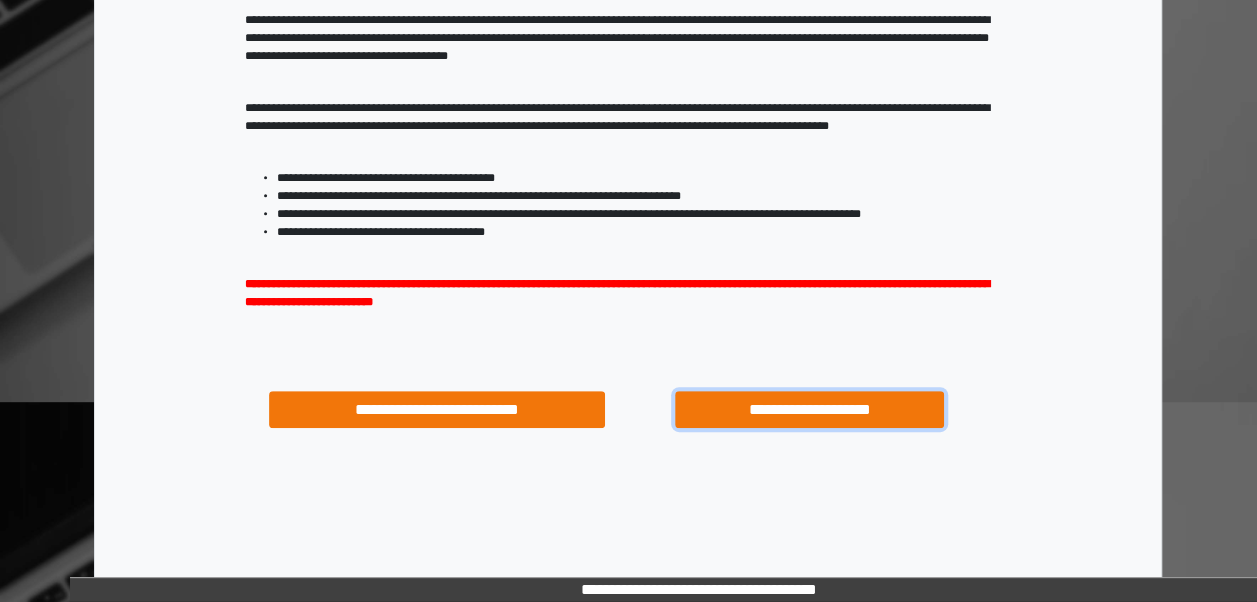 click on "**********" at bounding box center [809, 409] 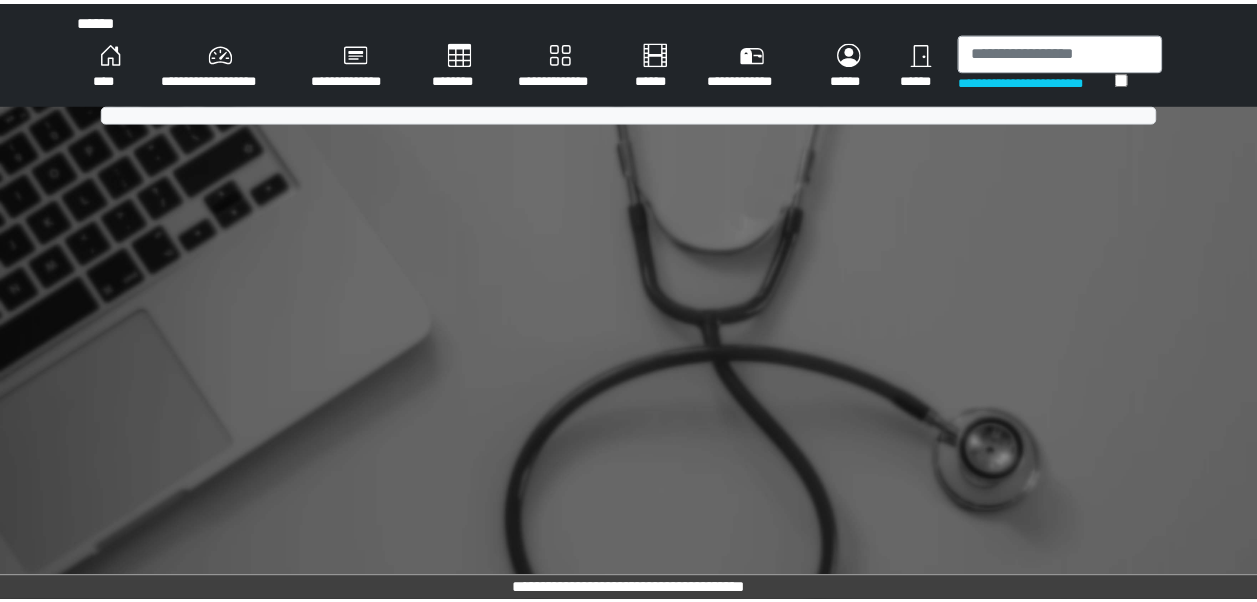 scroll, scrollTop: 0, scrollLeft: 0, axis: both 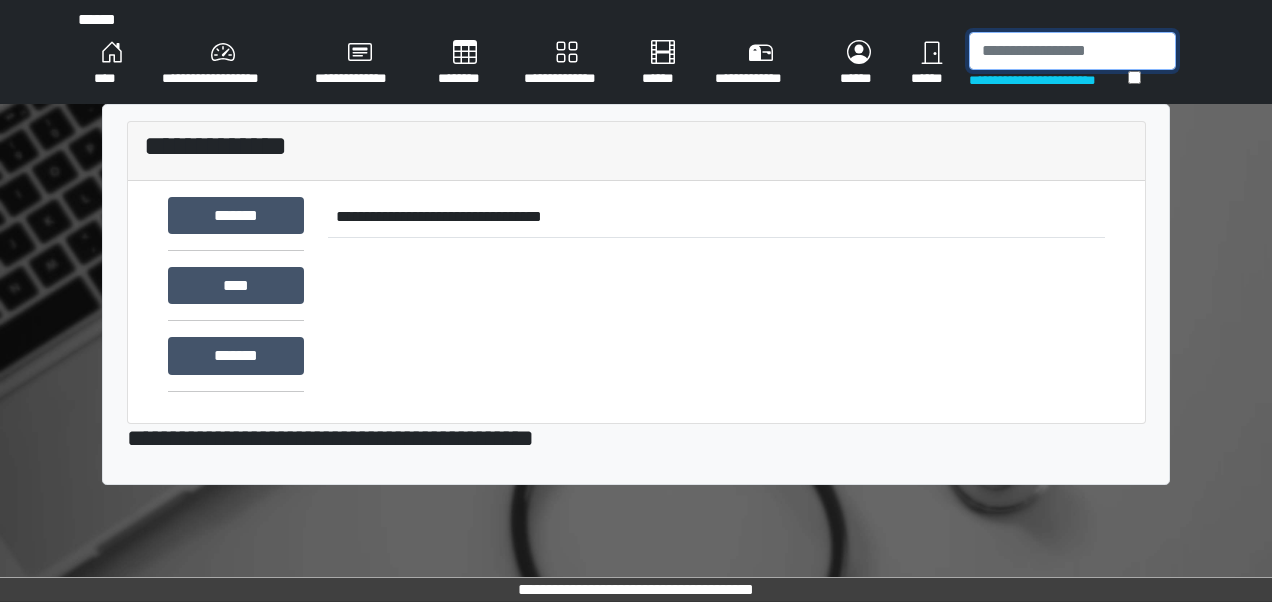click at bounding box center (1072, 51) 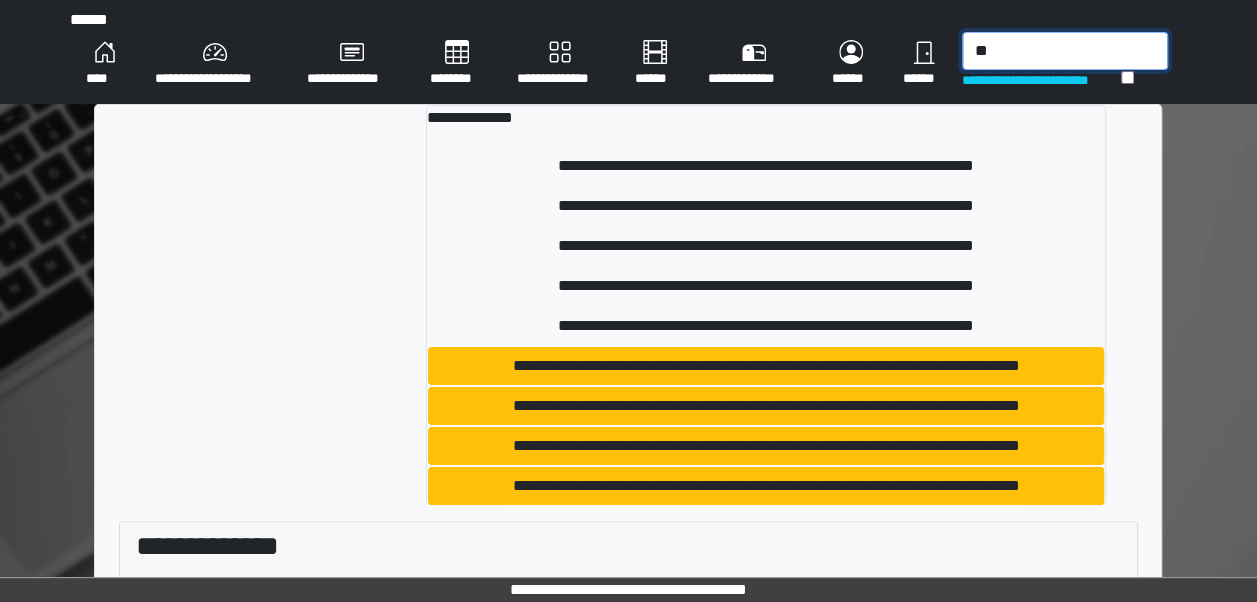 type on "*" 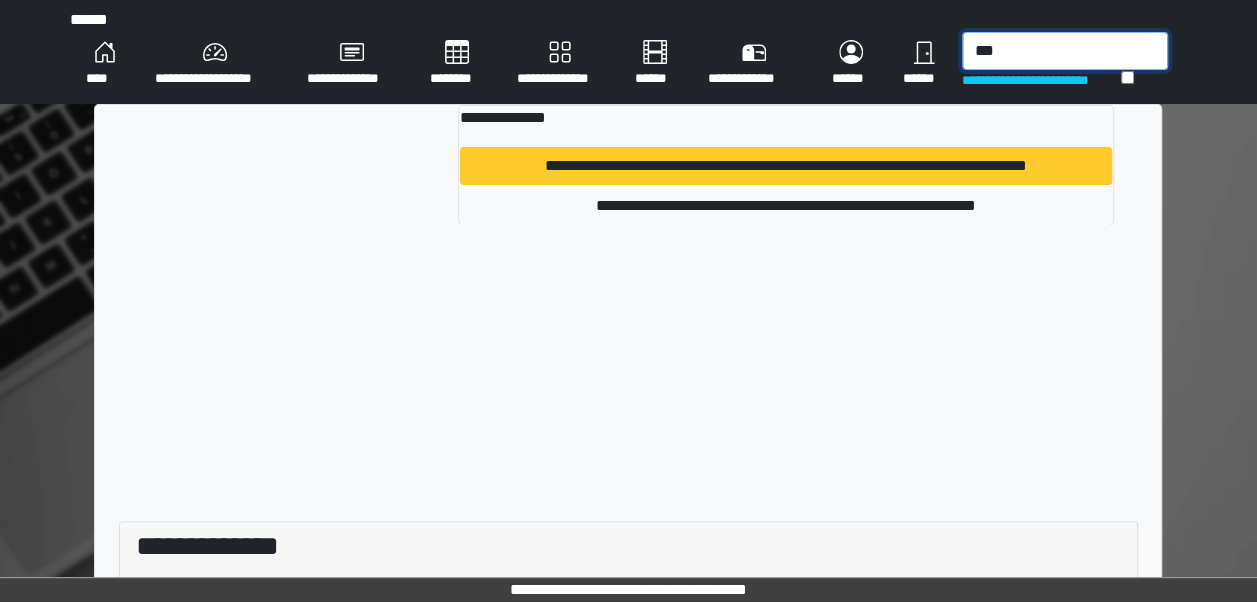 type on "***" 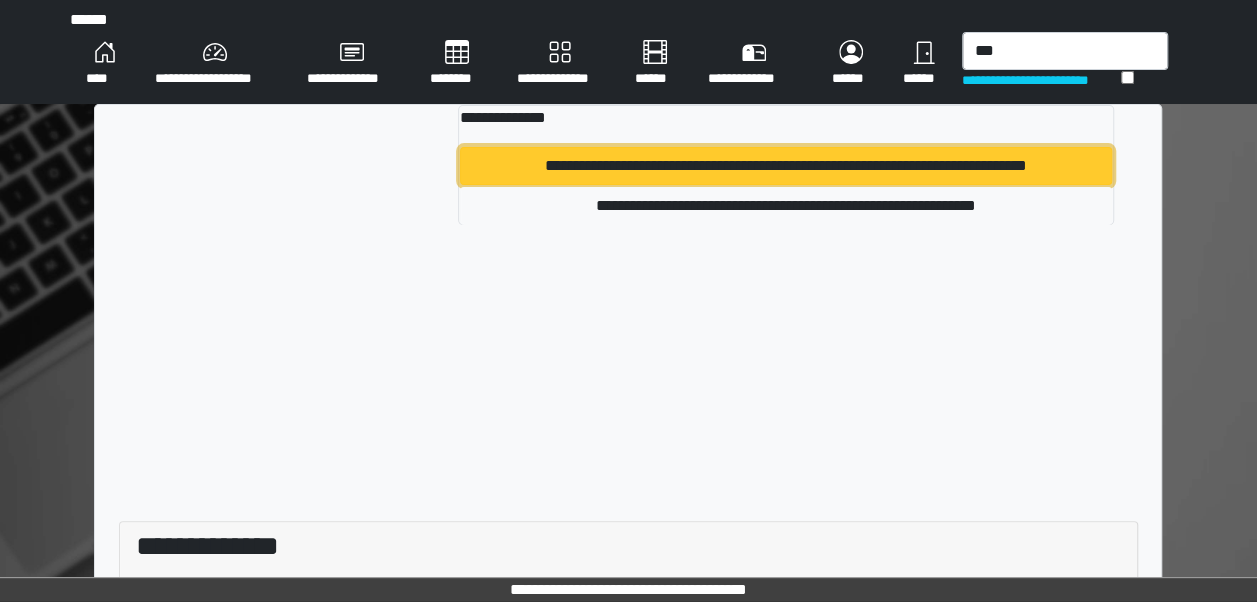 click on "**********" at bounding box center [786, 166] 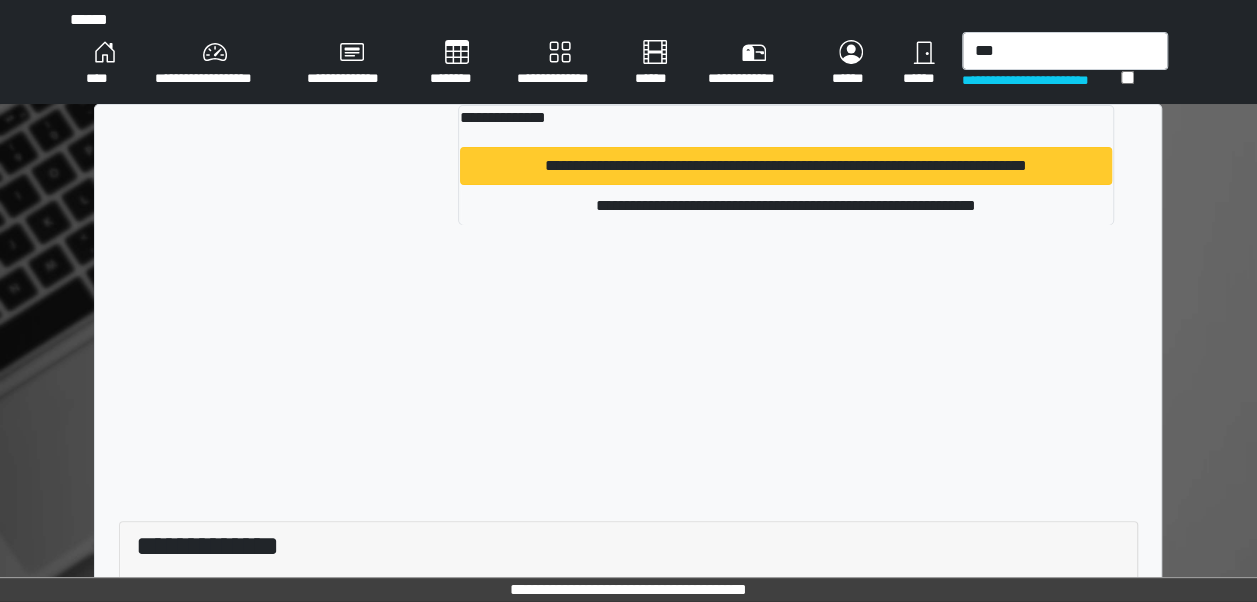 type 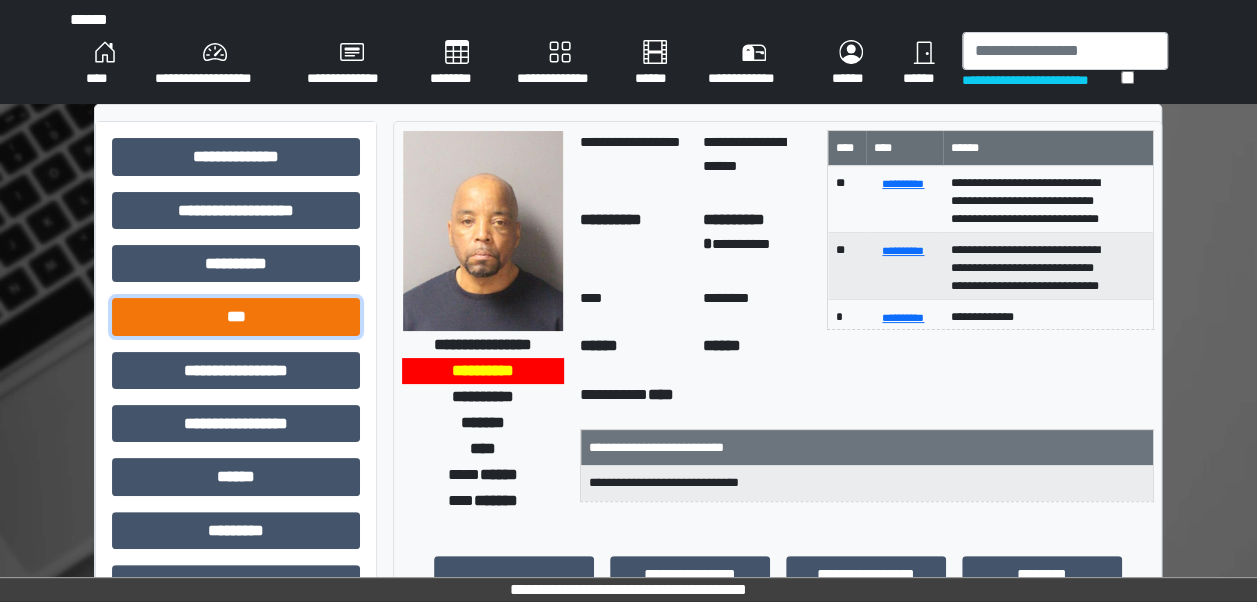 click on "***" at bounding box center [236, 316] 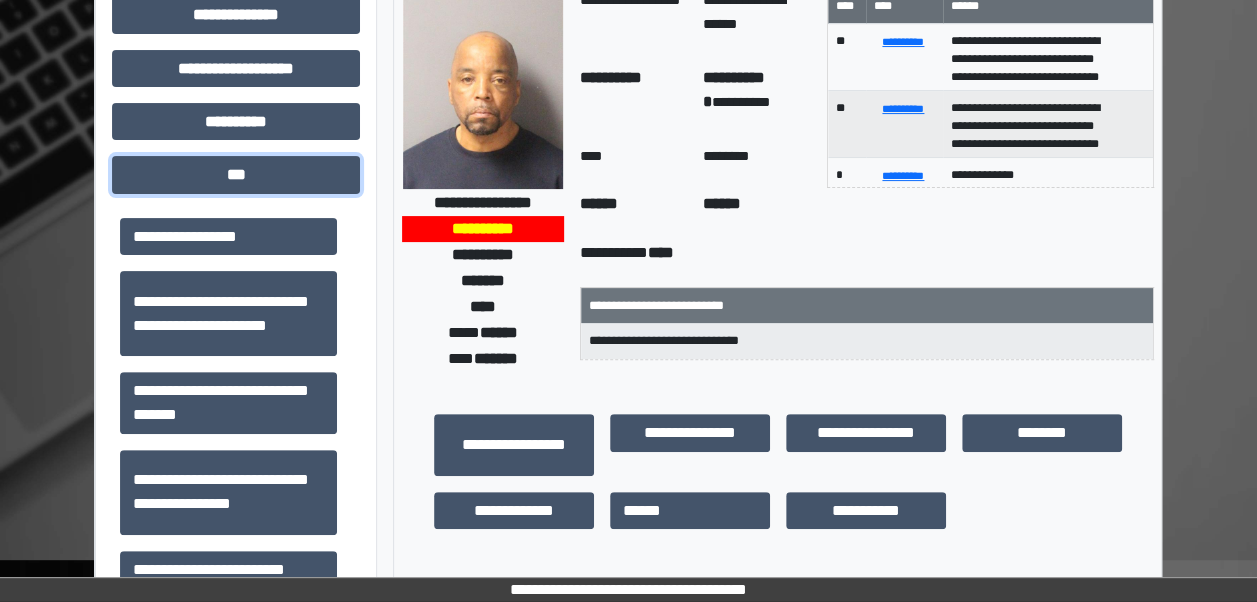 scroll, scrollTop: 297, scrollLeft: 0, axis: vertical 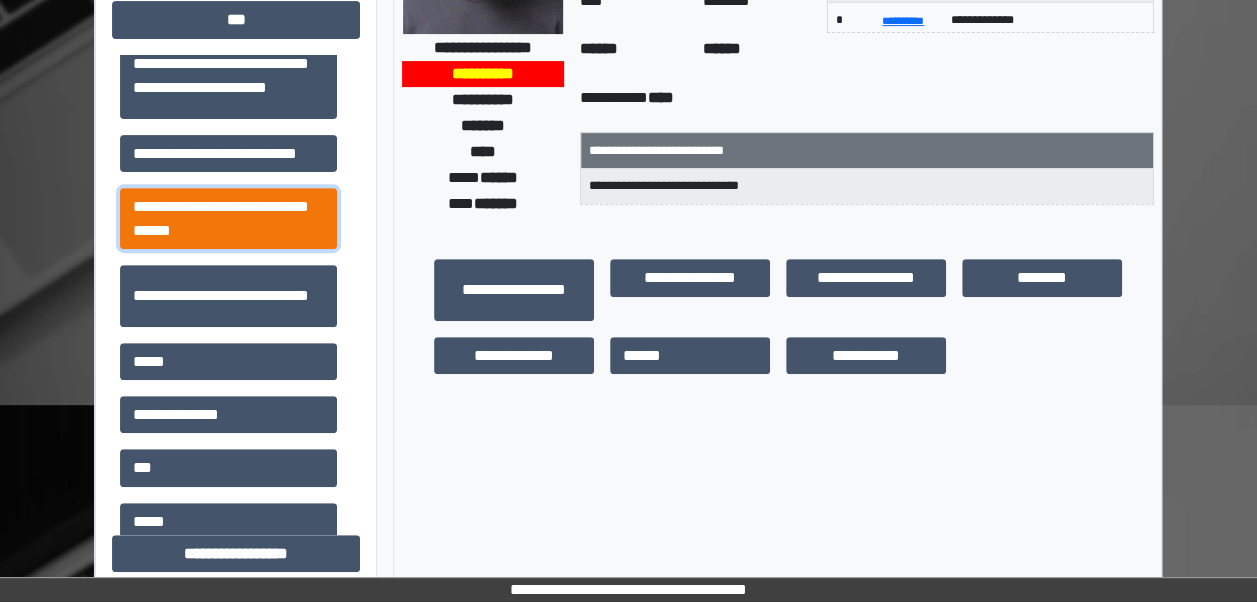 click on "**********" at bounding box center (228, 218) 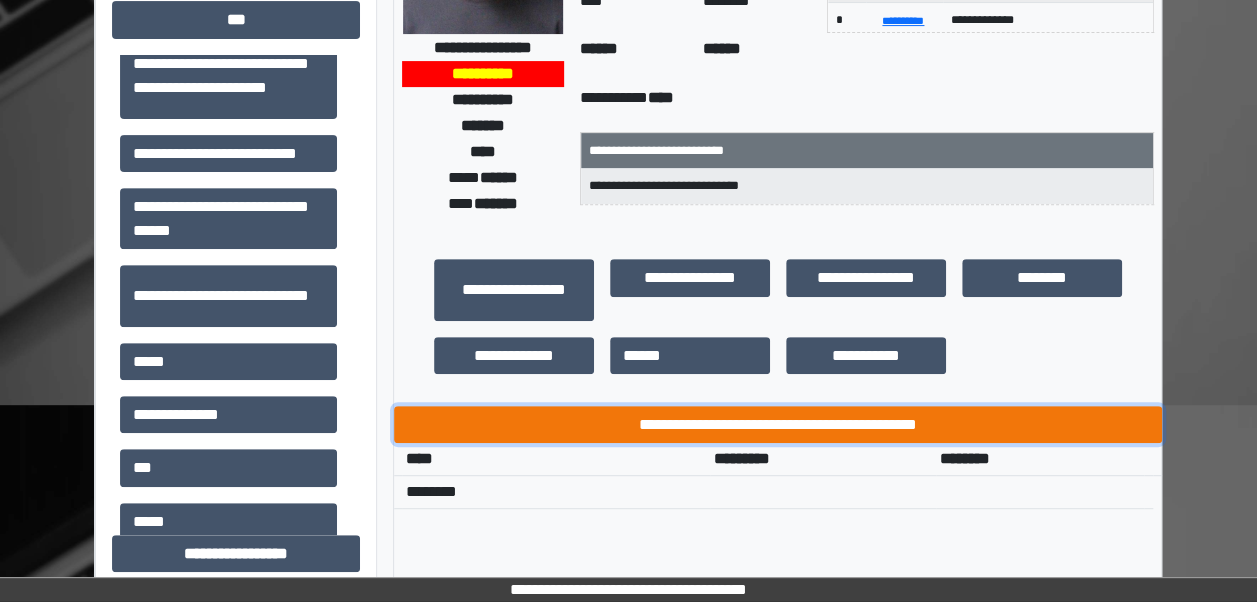 click on "**********" at bounding box center [778, 424] 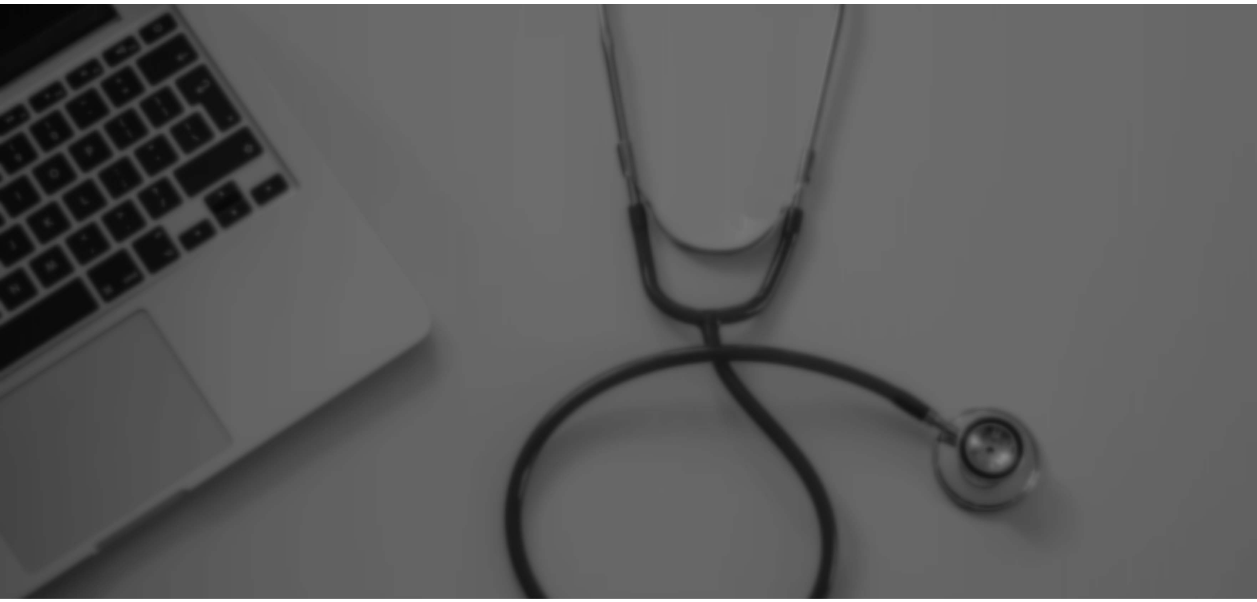 scroll, scrollTop: 0, scrollLeft: 0, axis: both 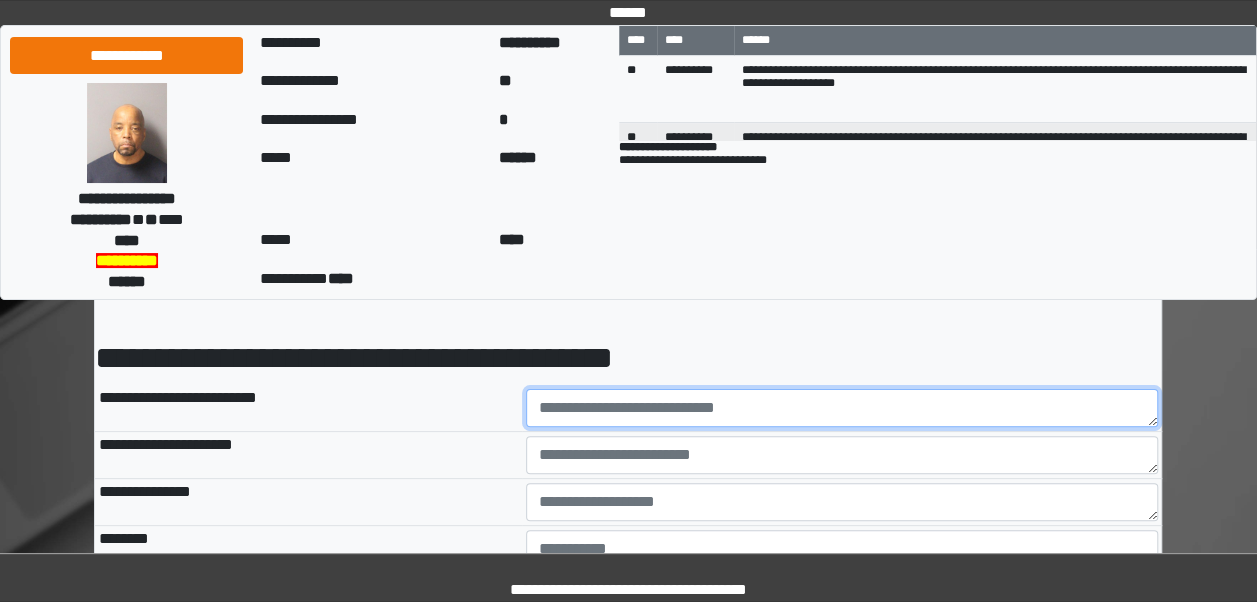 click at bounding box center (842, 408) 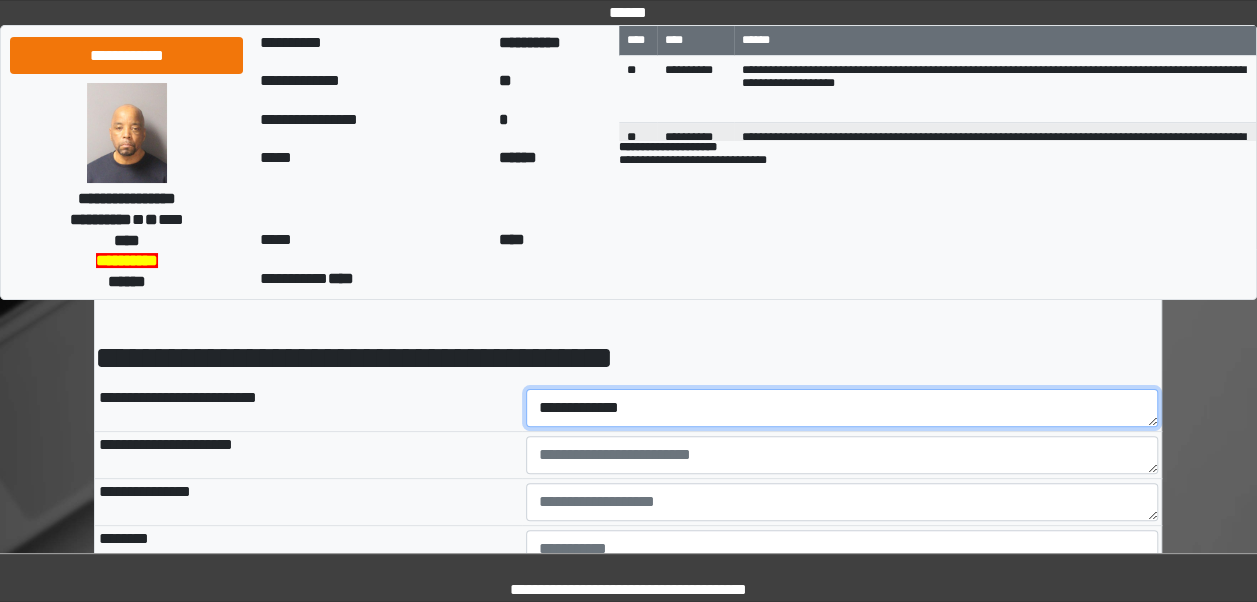 type on "**********" 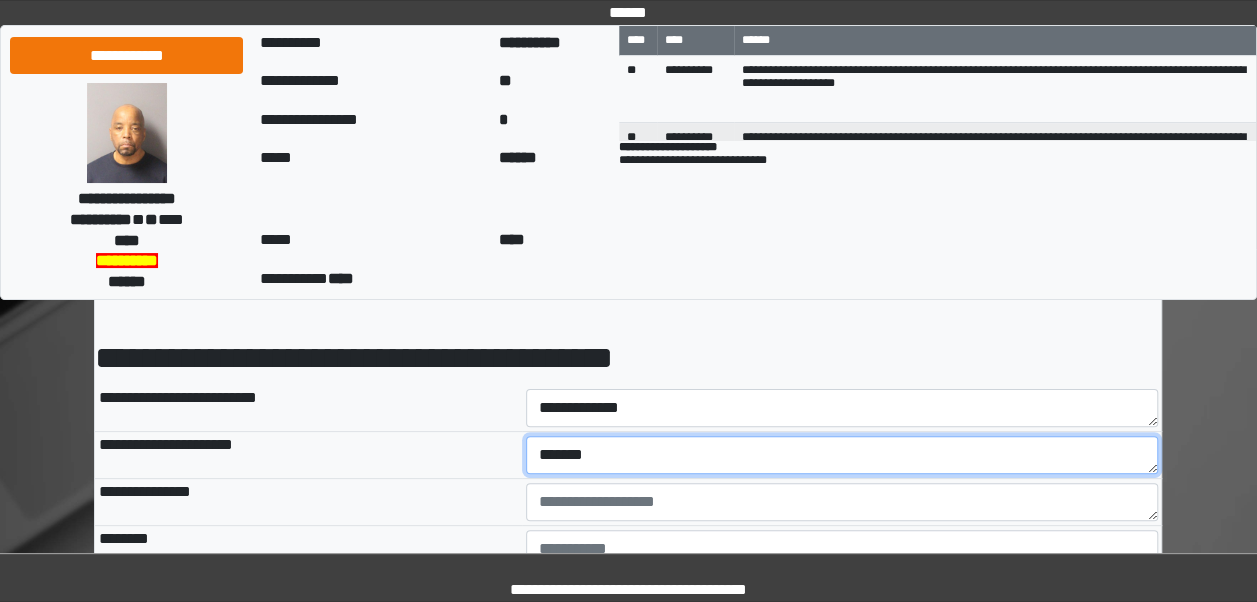 type on "*******" 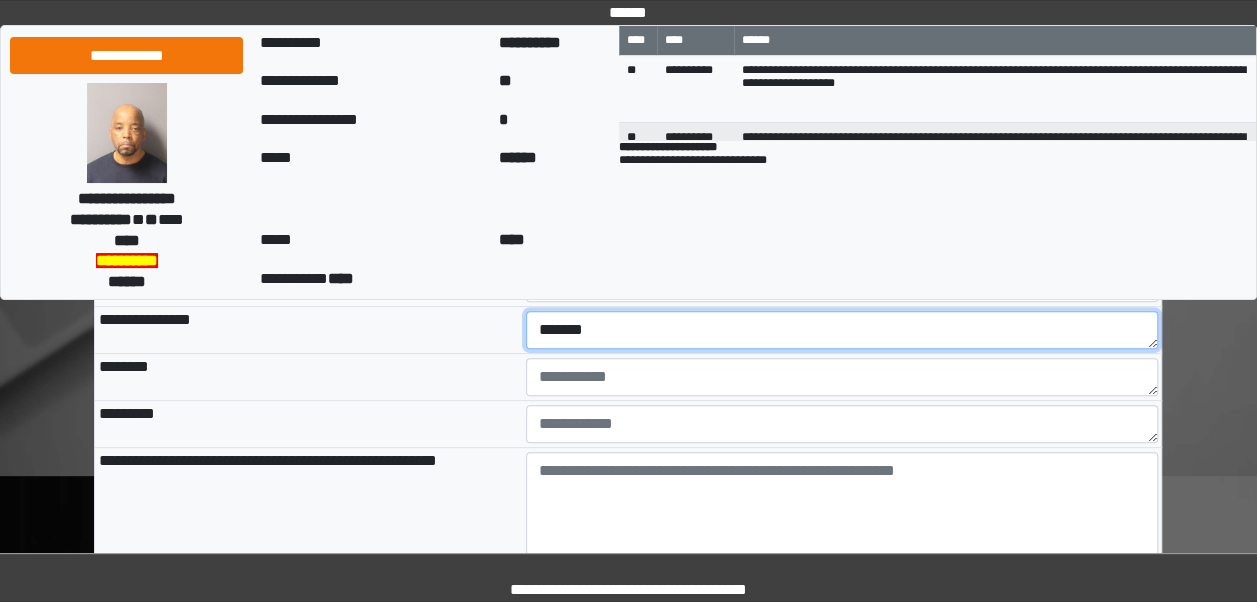 scroll, scrollTop: 246, scrollLeft: 0, axis: vertical 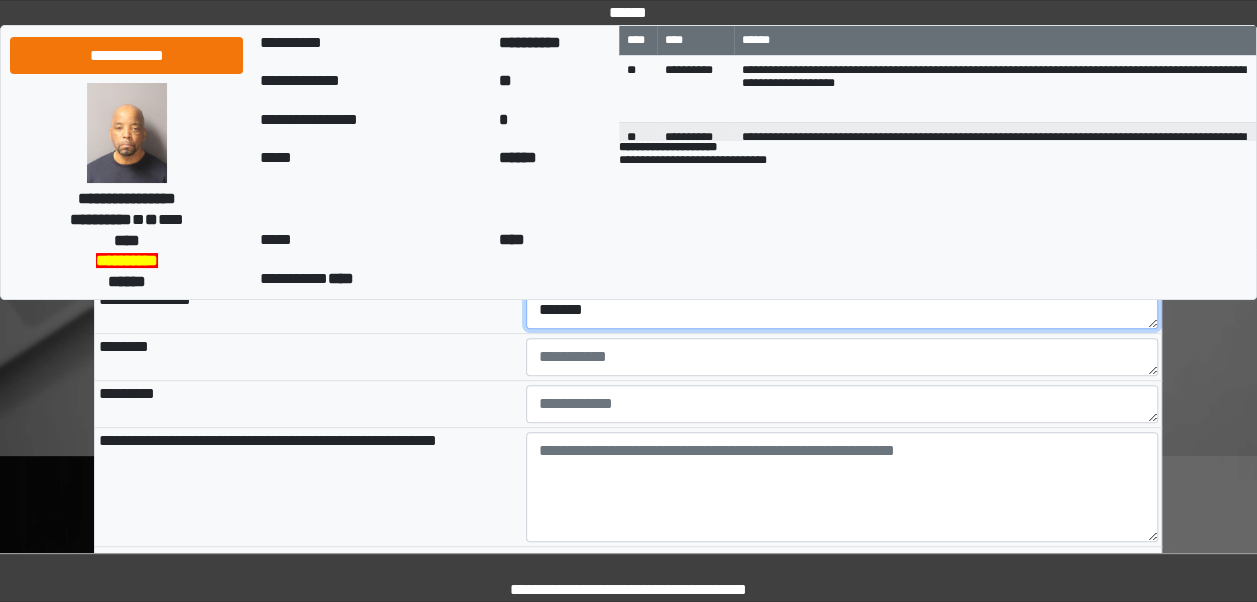type on "*******" 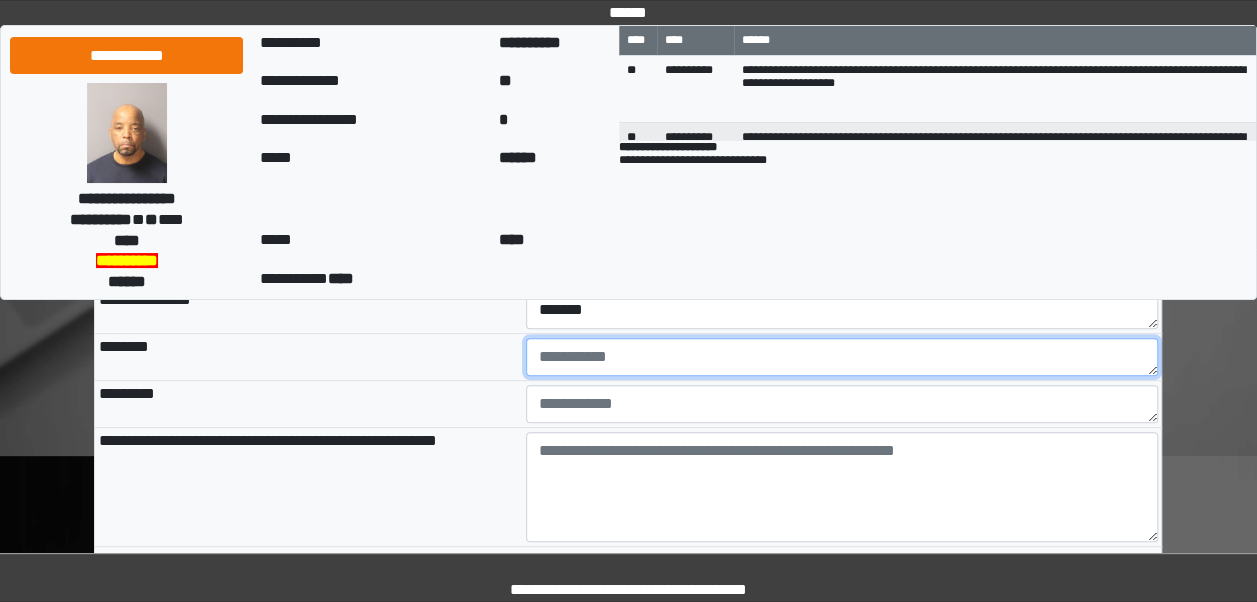 click at bounding box center (842, 357) 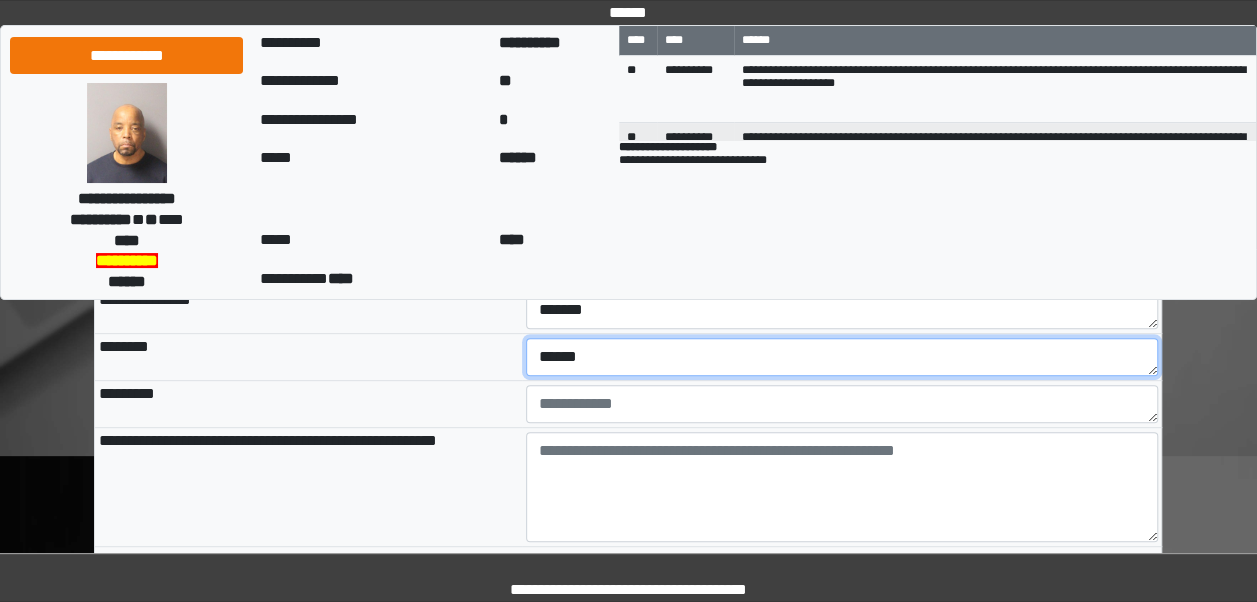 type on "******" 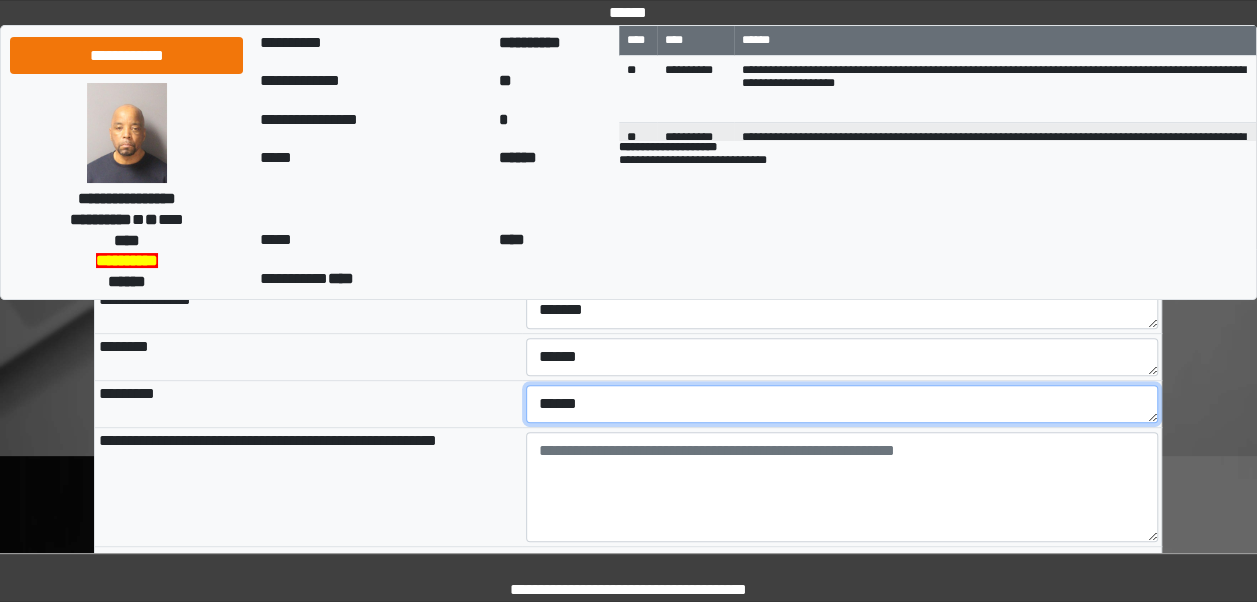 type on "******" 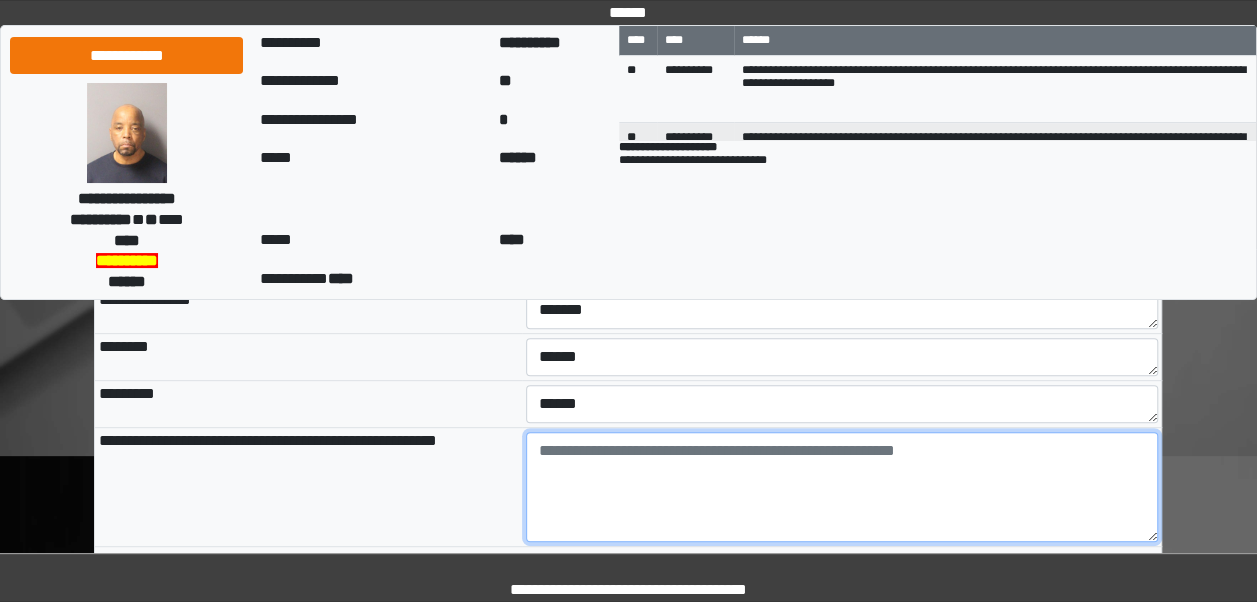 click at bounding box center (842, 487) 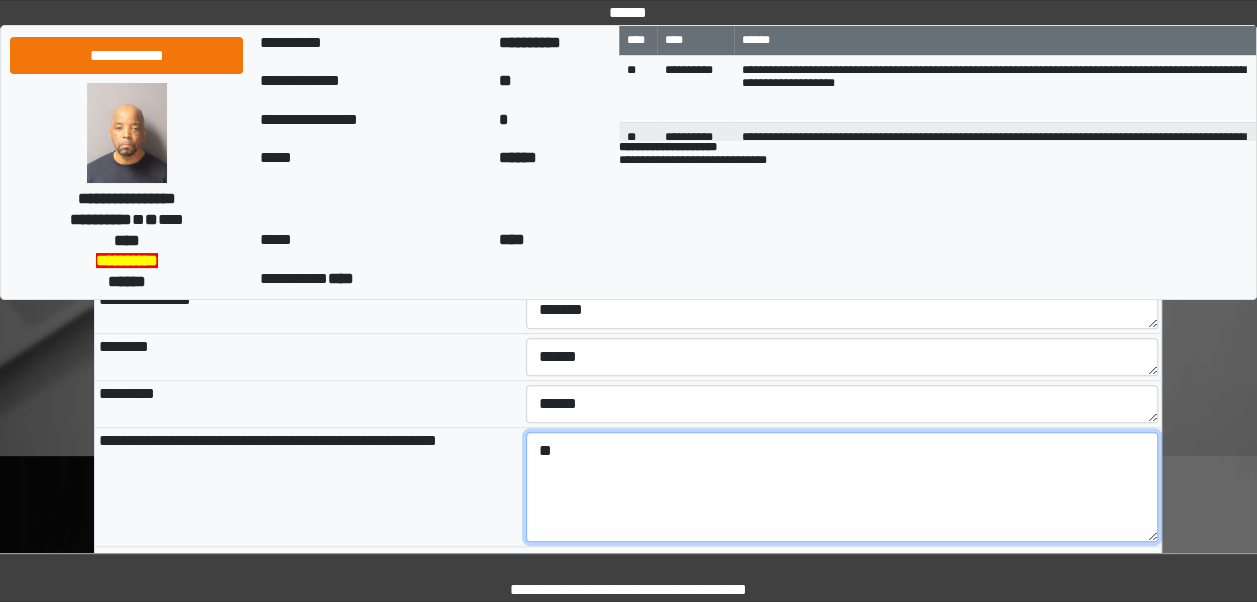 type on "*" 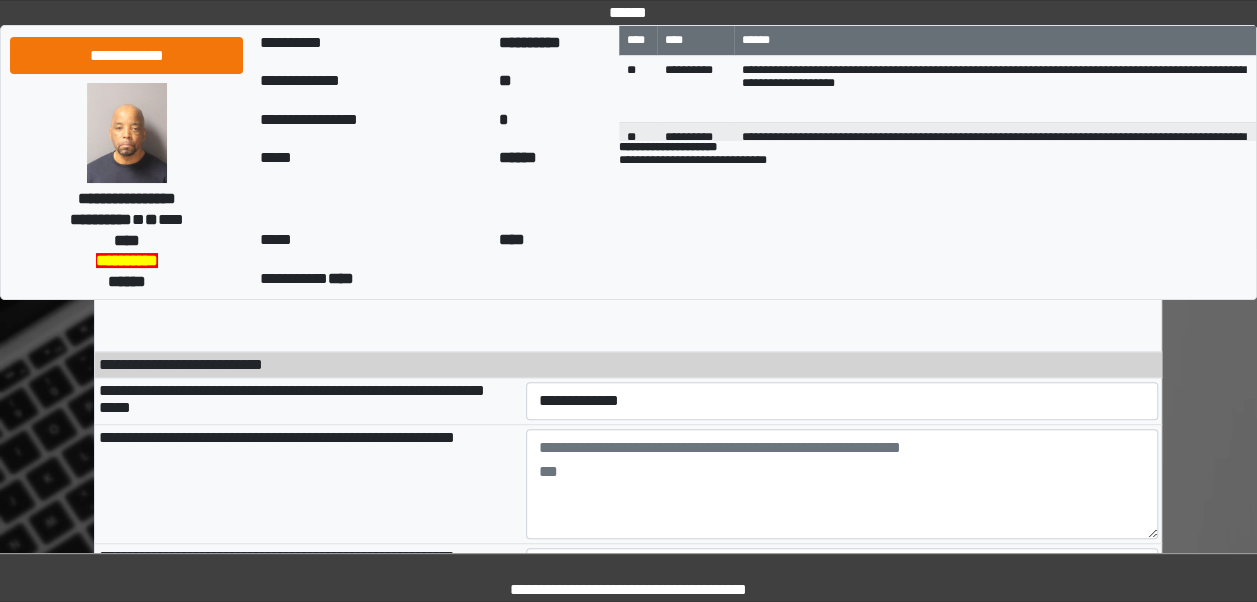 scroll, scrollTop: 600, scrollLeft: 0, axis: vertical 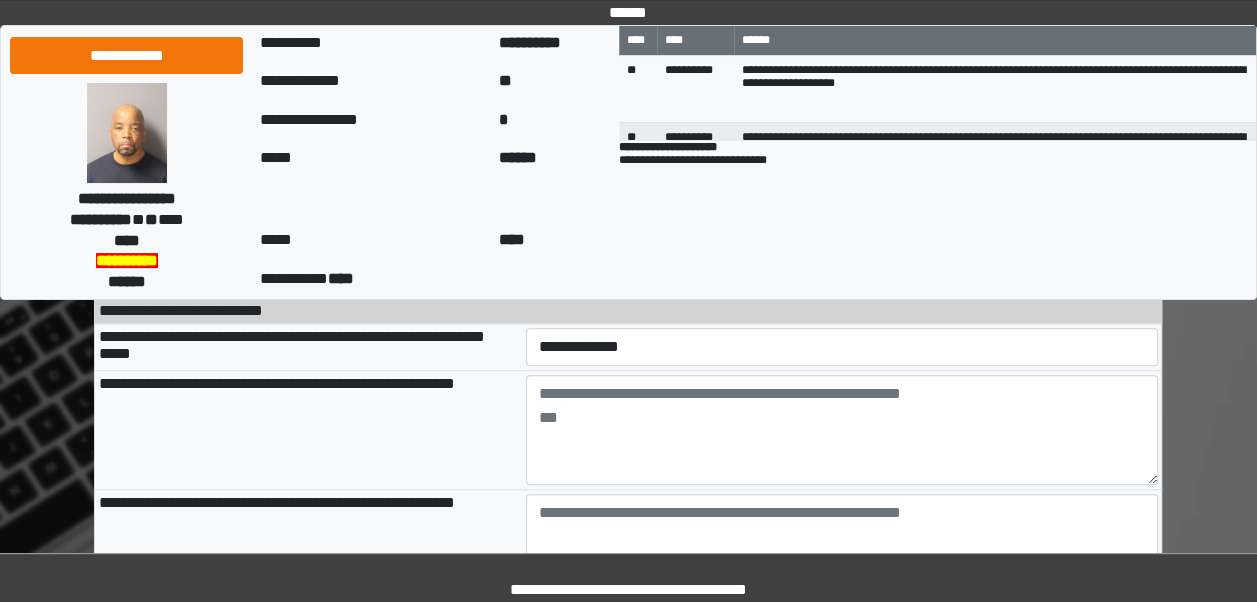 type on "******" 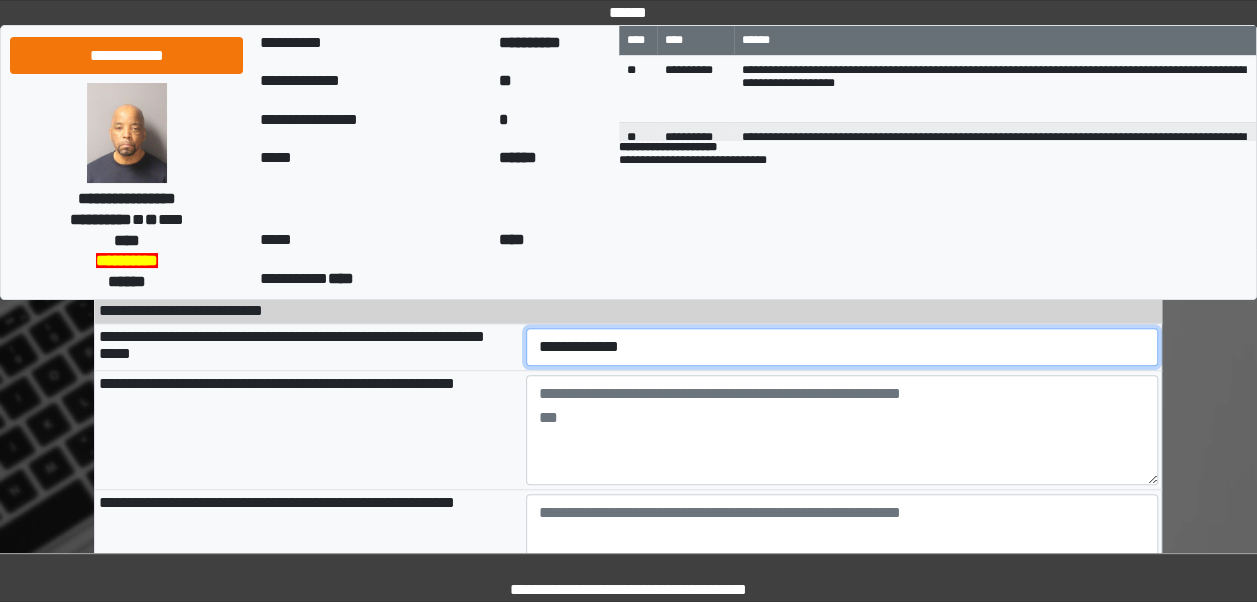 click on "**********" at bounding box center (842, 346) 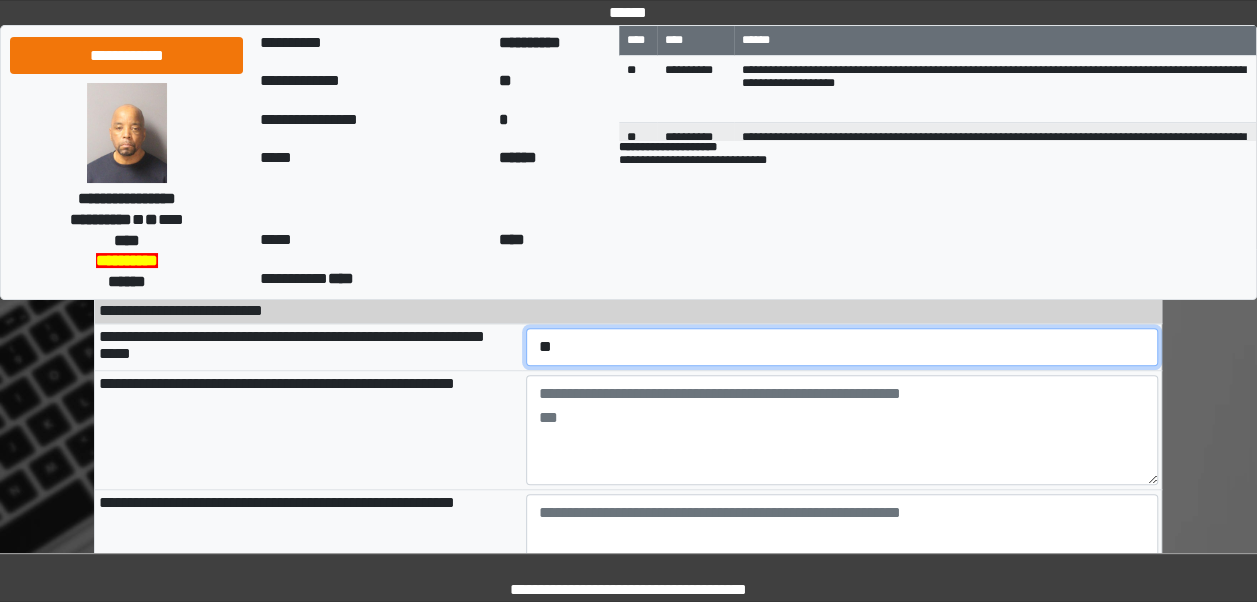 click on "**********" at bounding box center [842, 346] 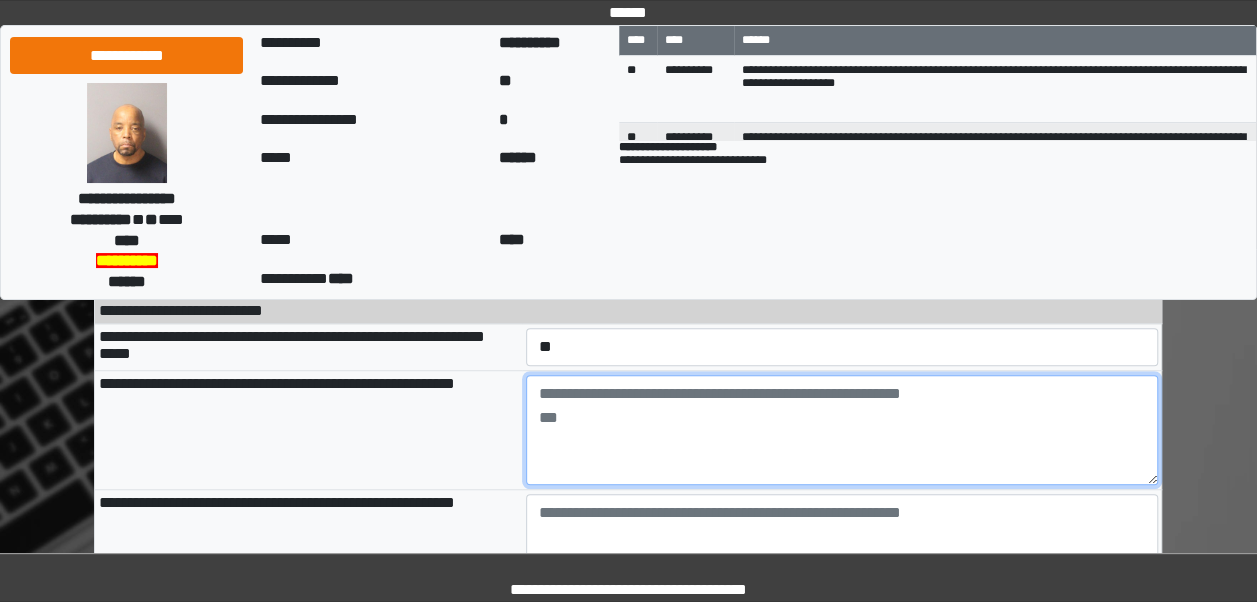 click at bounding box center [842, 430] 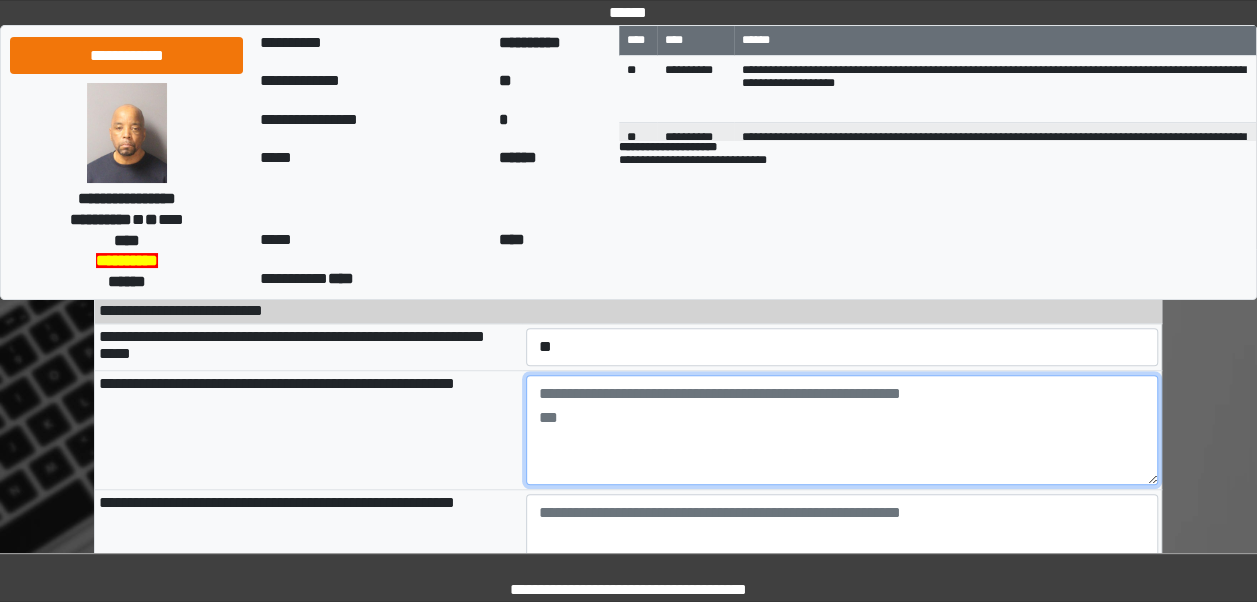 click at bounding box center (842, 430) 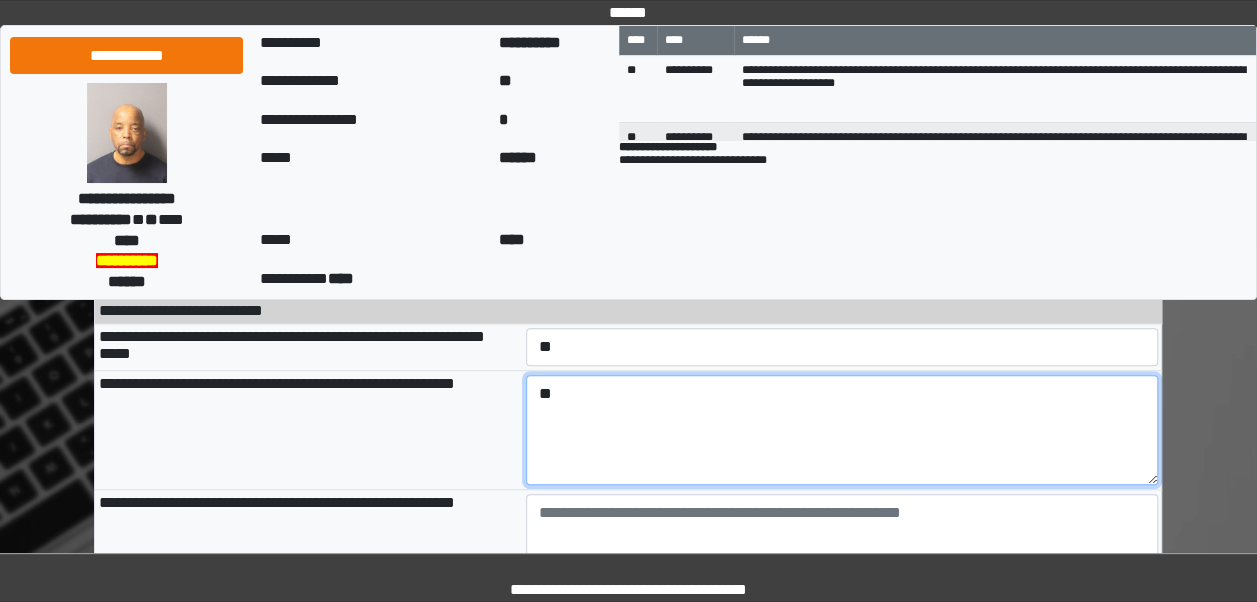 type on "*" 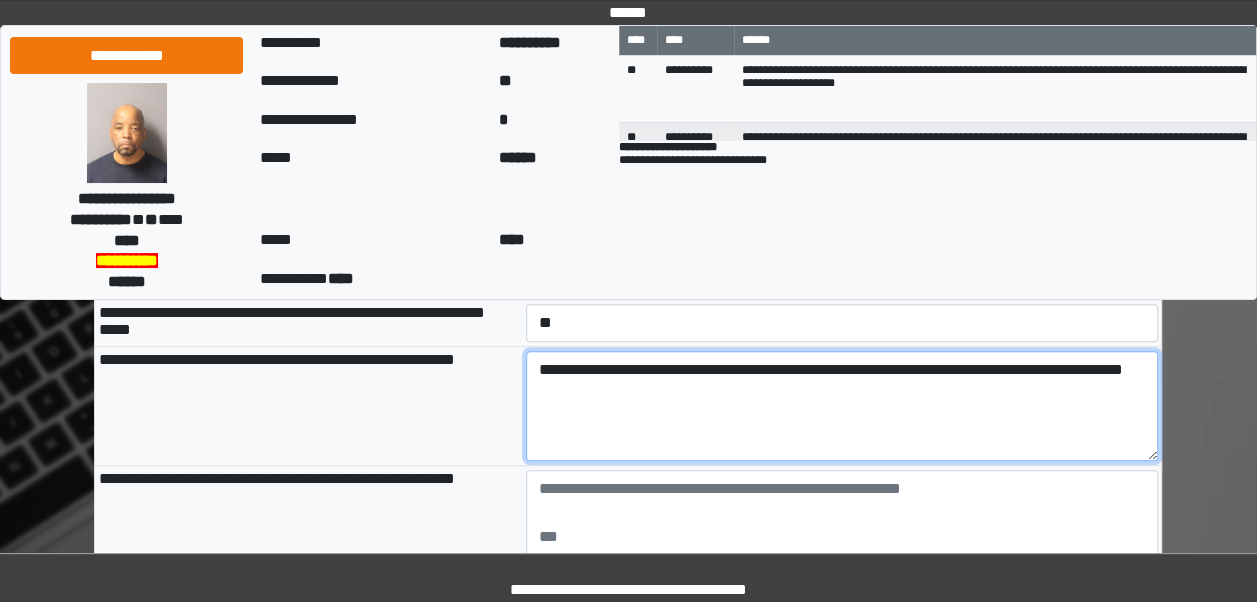 scroll, scrollTop: 654, scrollLeft: 0, axis: vertical 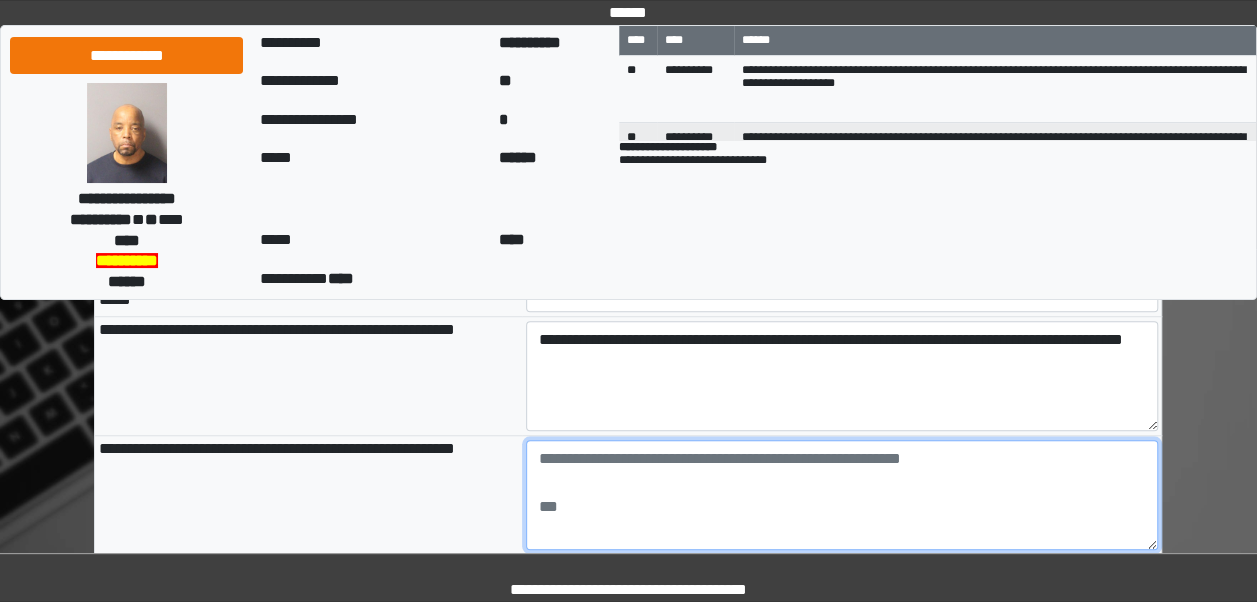 click at bounding box center (842, 495) 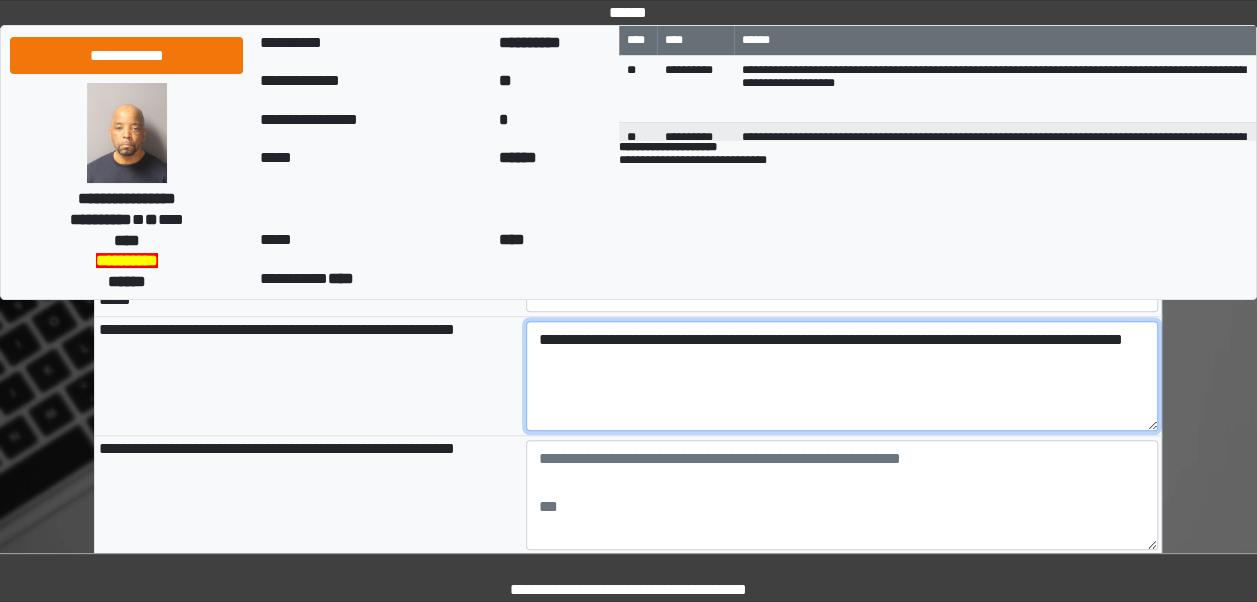 click on "**********" at bounding box center (842, 376) 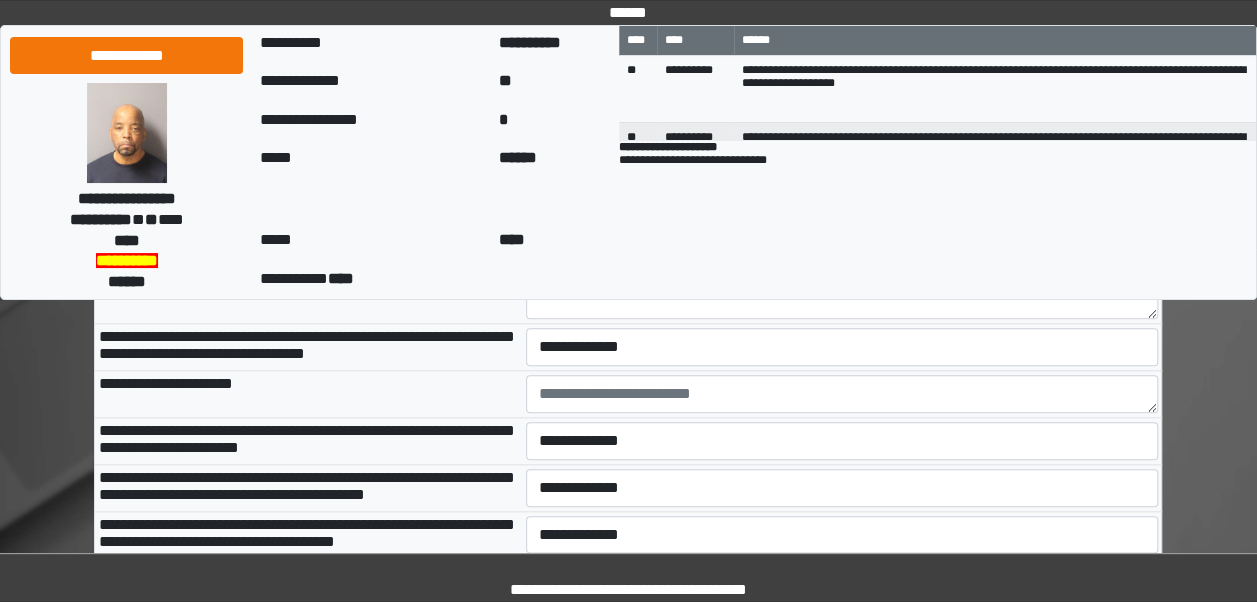scroll, scrollTop: 895, scrollLeft: 0, axis: vertical 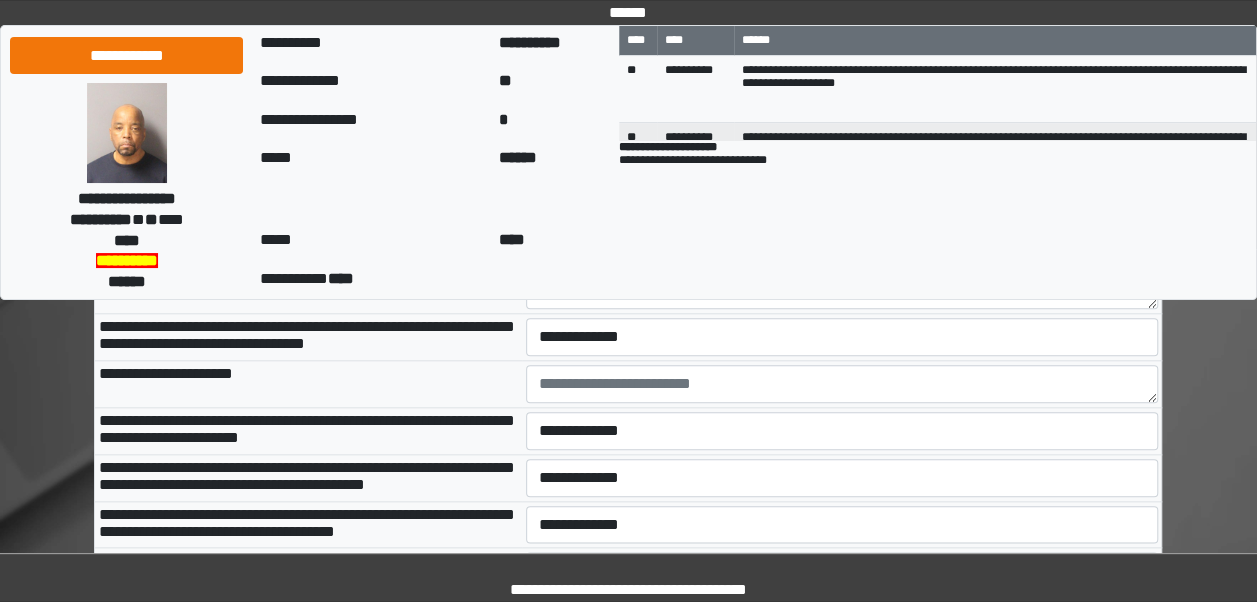 type on "**********" 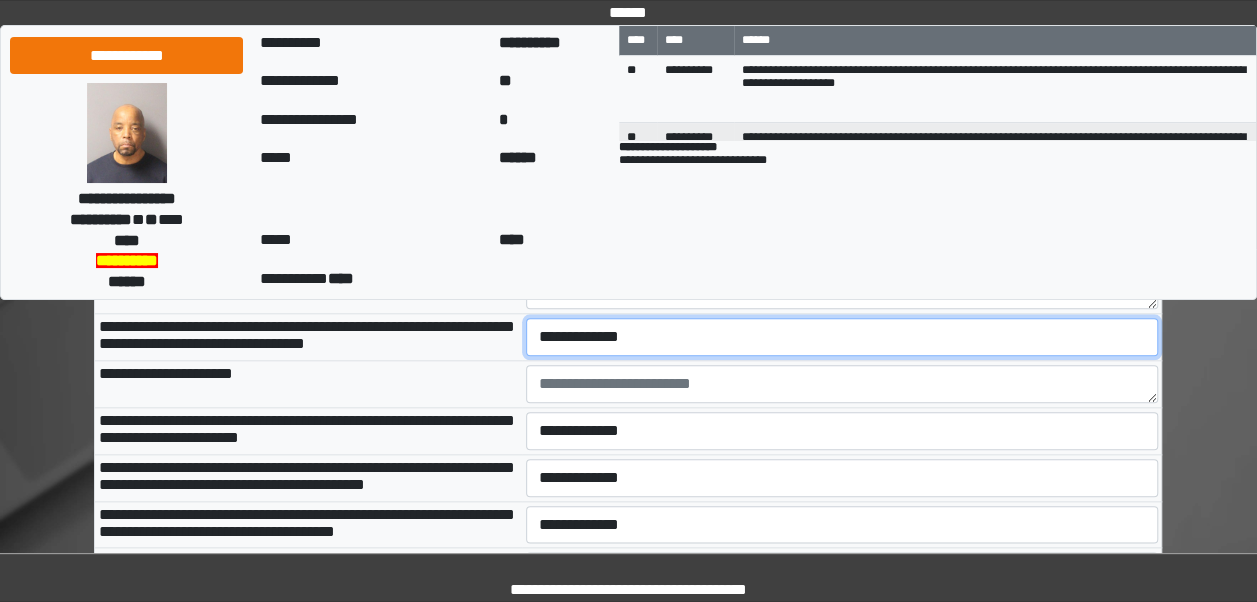 click on "**********" at bounding box center [842, 337] 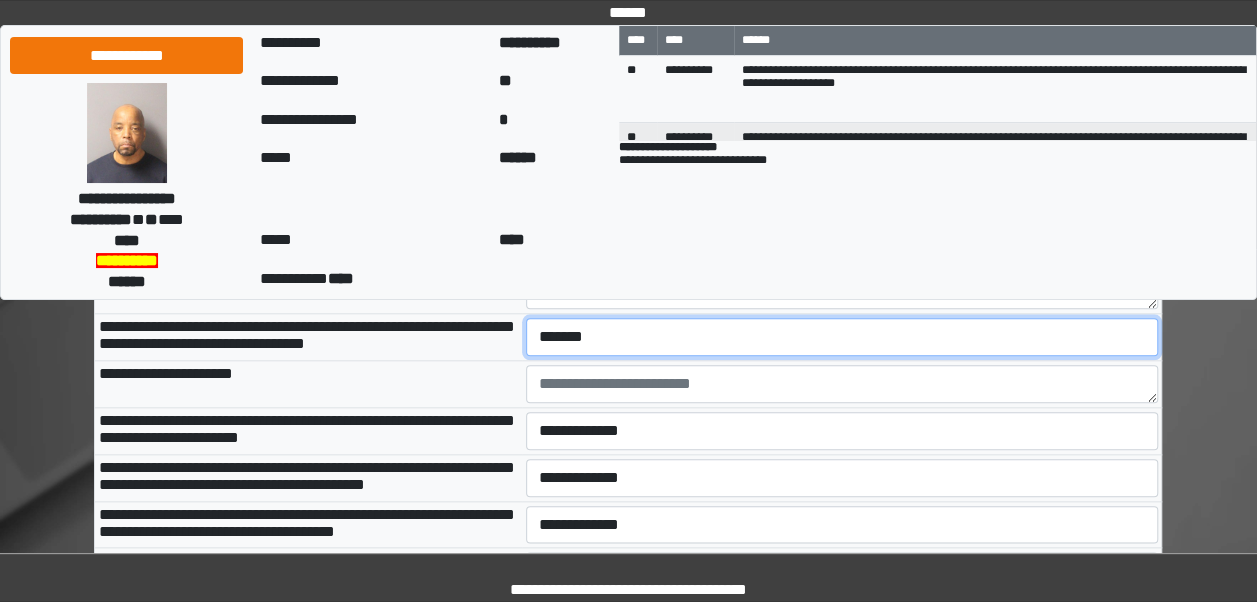 click on "**********" at bounding box center (842, 337) 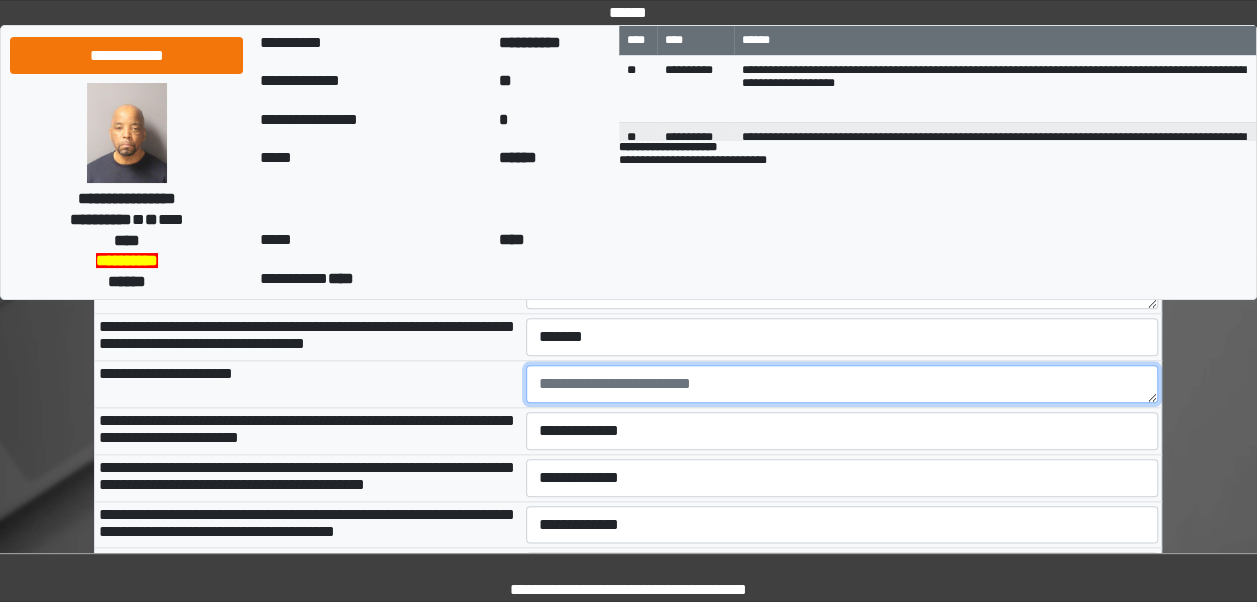 click at bounding box center (842, 384) 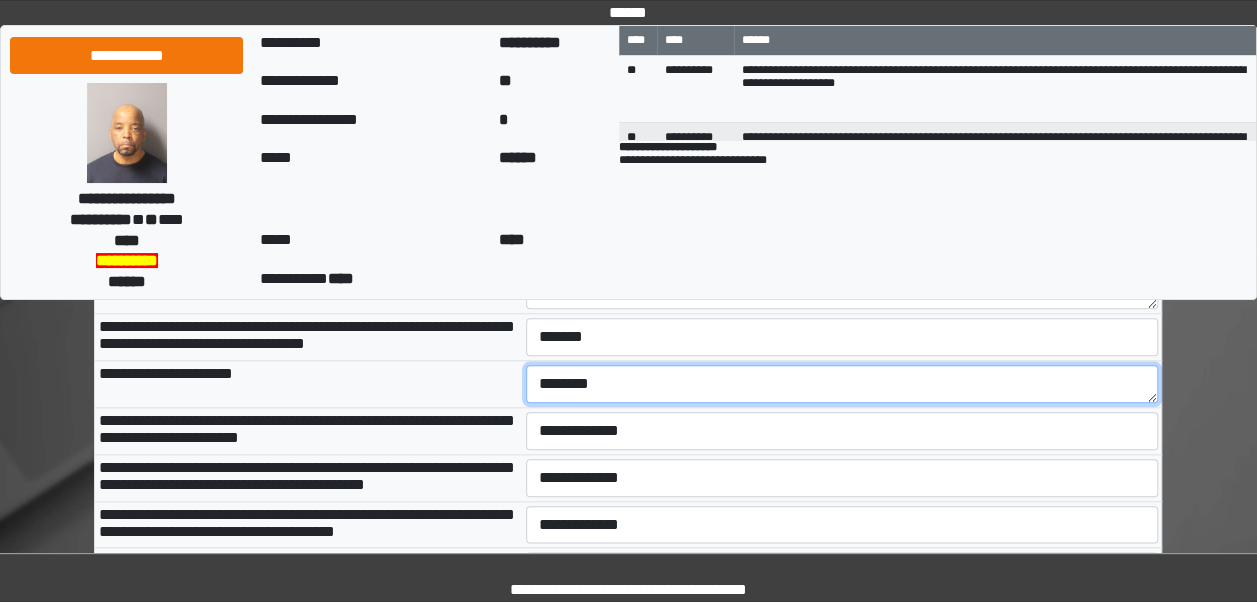type on "********" 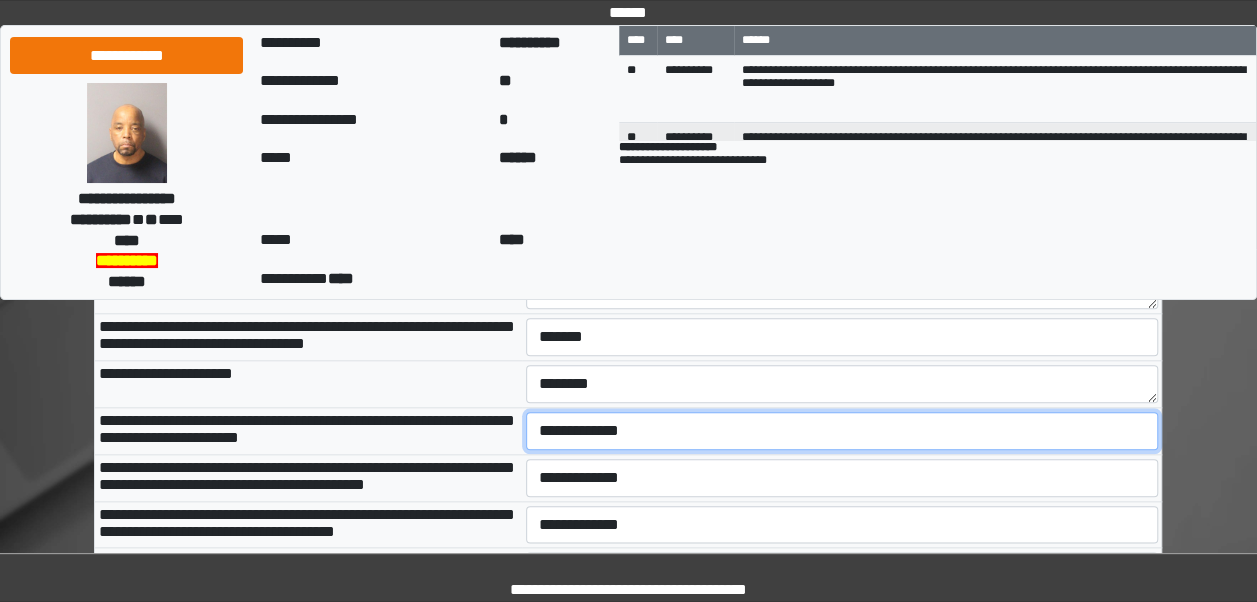 click on "**********" at bounding box center (842, 431) 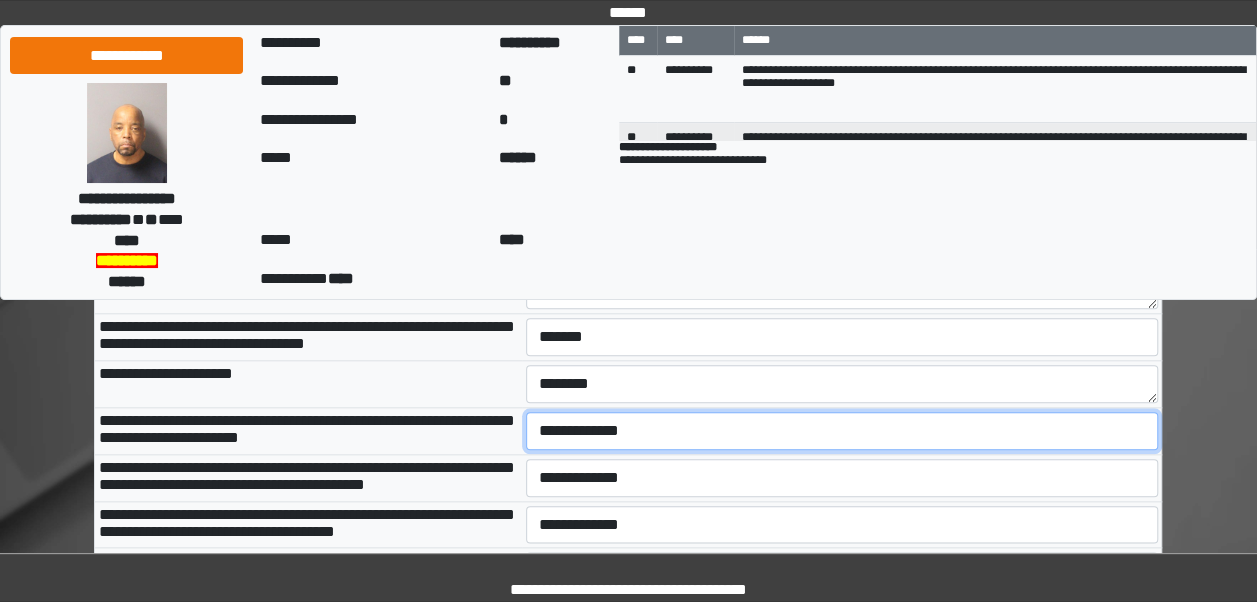 select on "***" 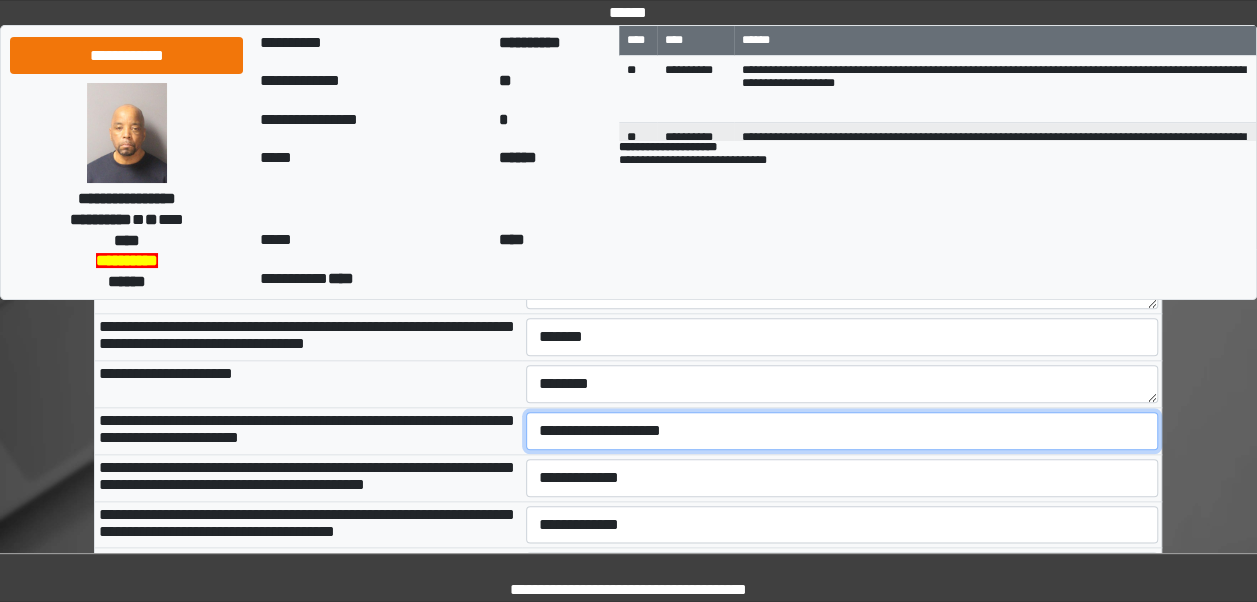 click on "**********" at bounding box center (842, 431) 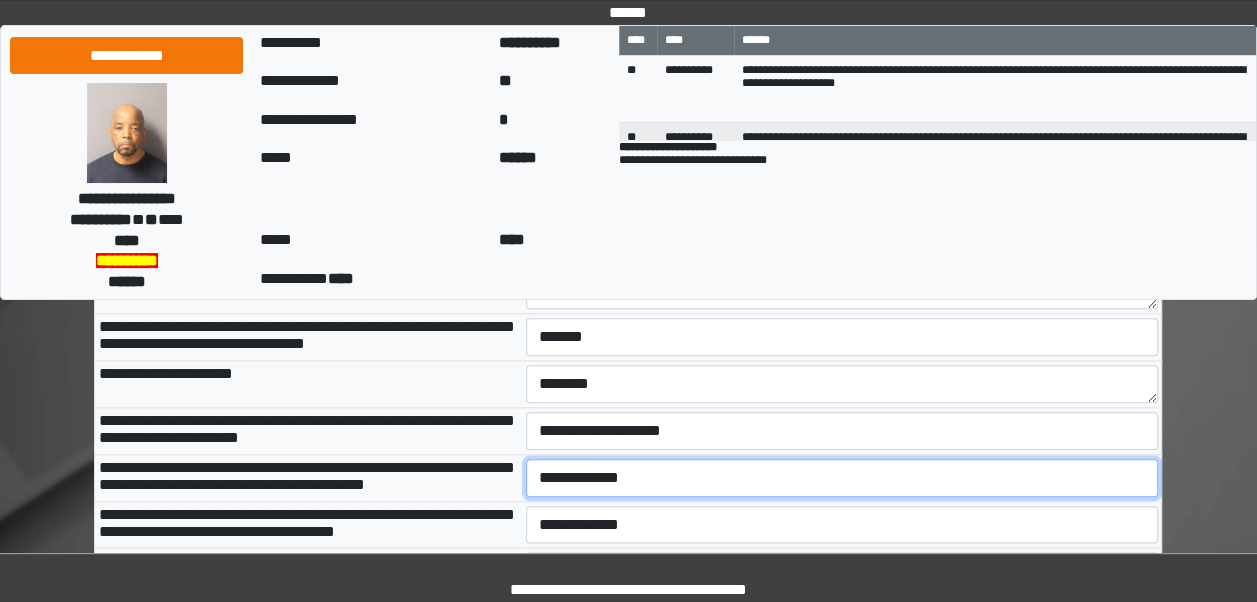 click on "**********" at bounding box center (842, 478) 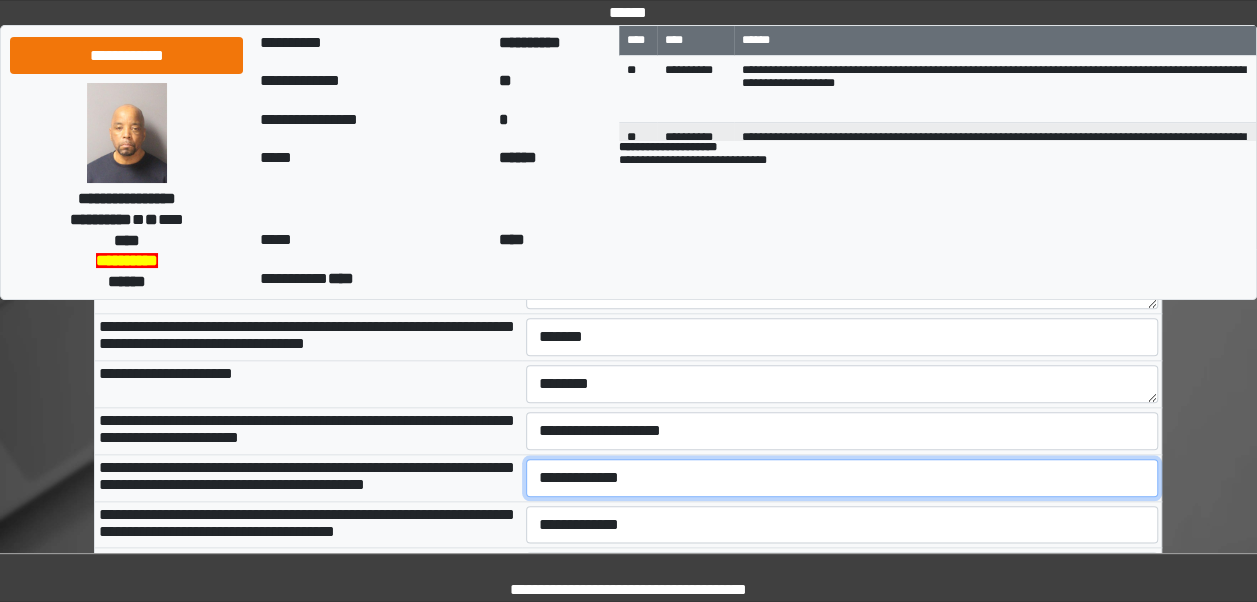 select on "***" 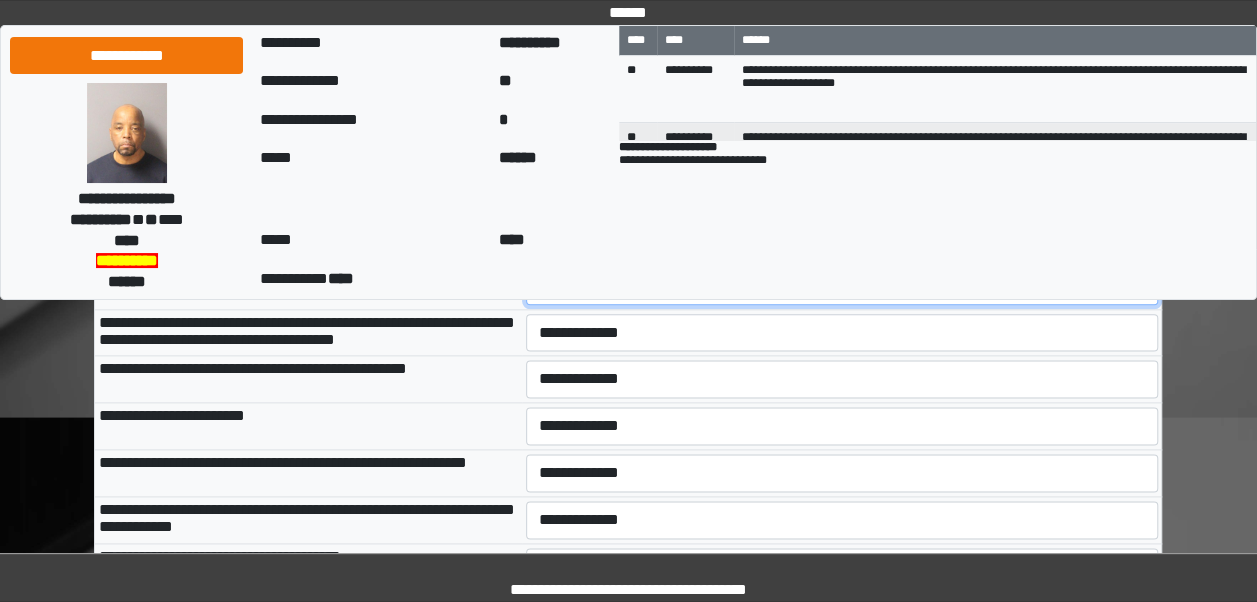 scroll, scrollTop: 1121, scrollLeft: 0, axis: vertical 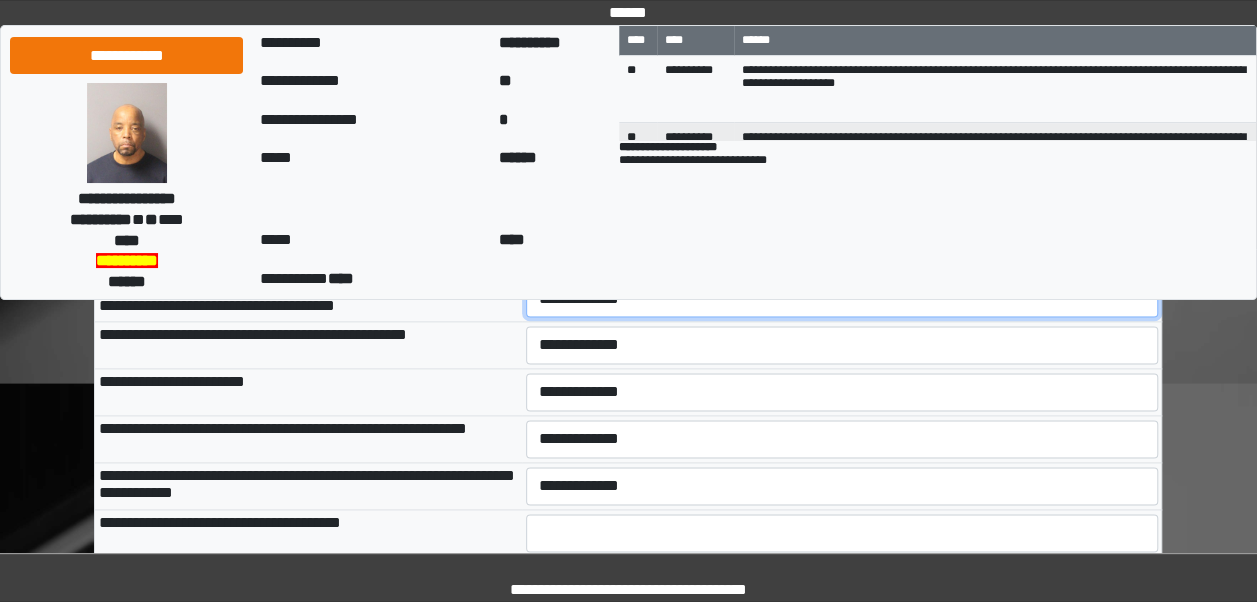 click on "**********" at bounding box center (842, 298) 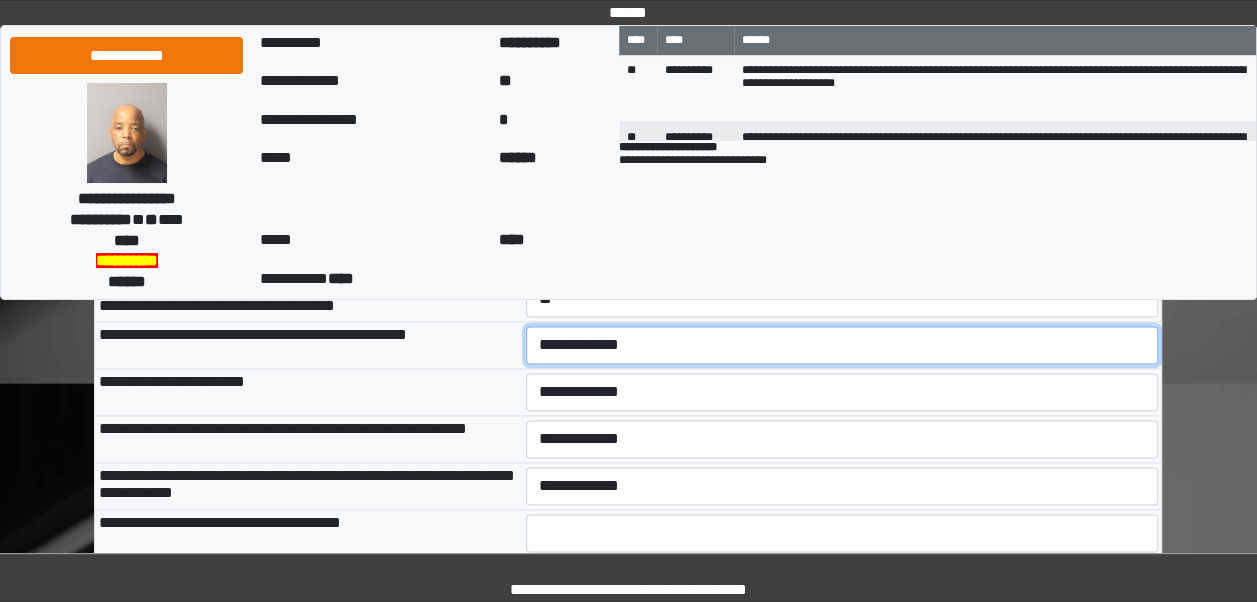 click on "**********" at bounding box center (842, 345) 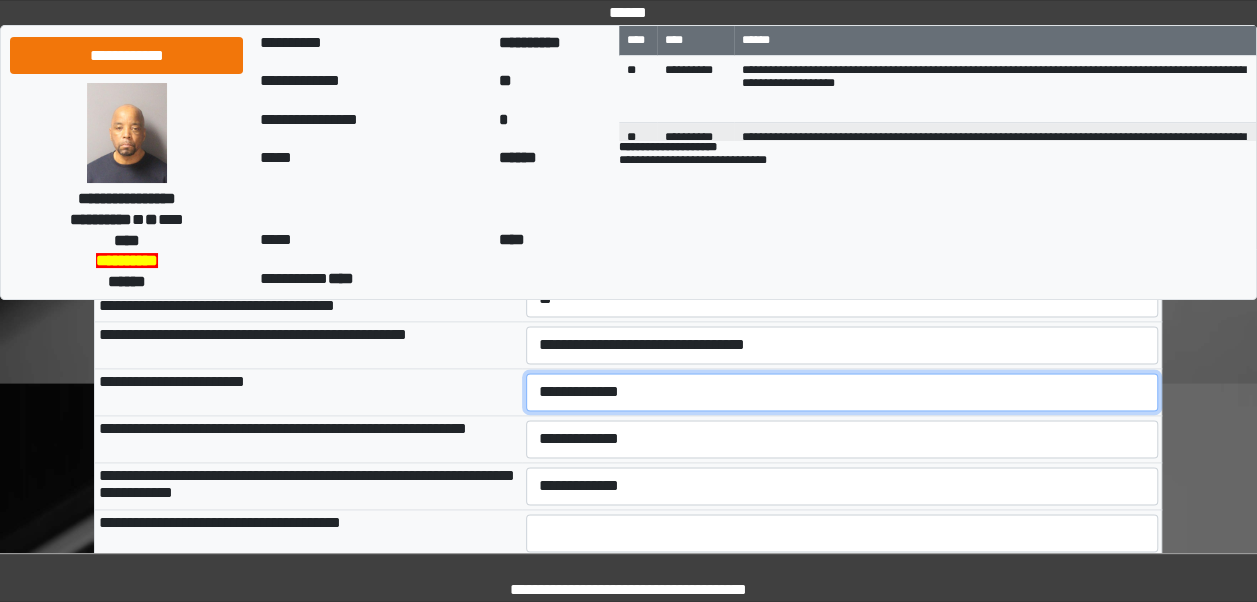 click on "**********" at bounding box center [842, 392] 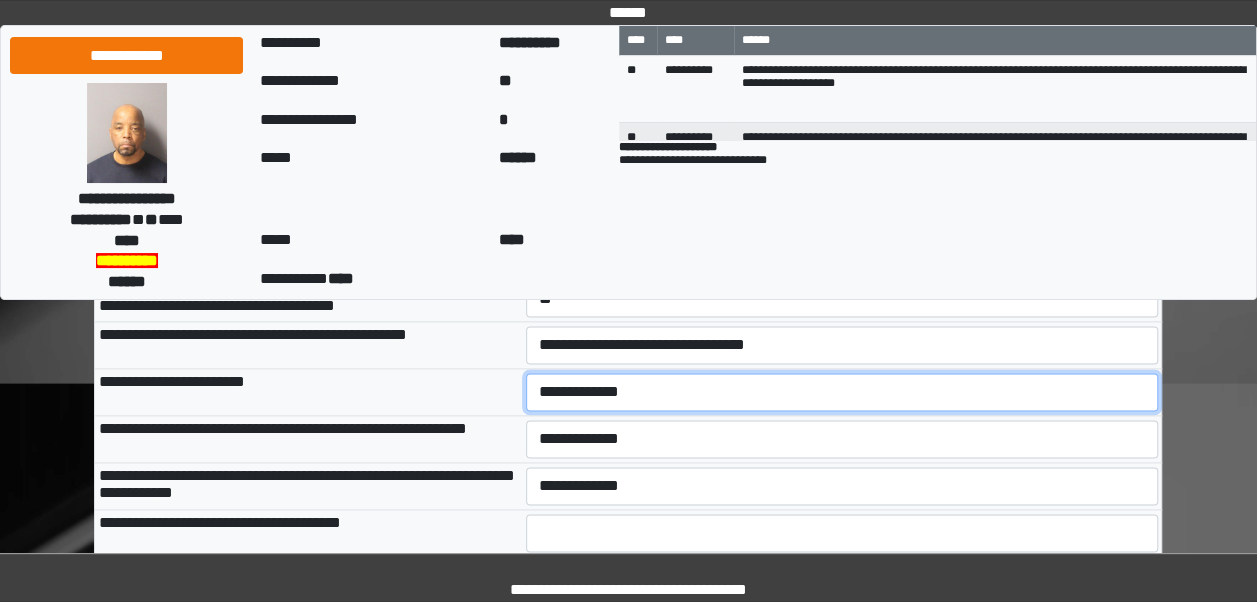 click on "**********" at bounding box center [842, 392] 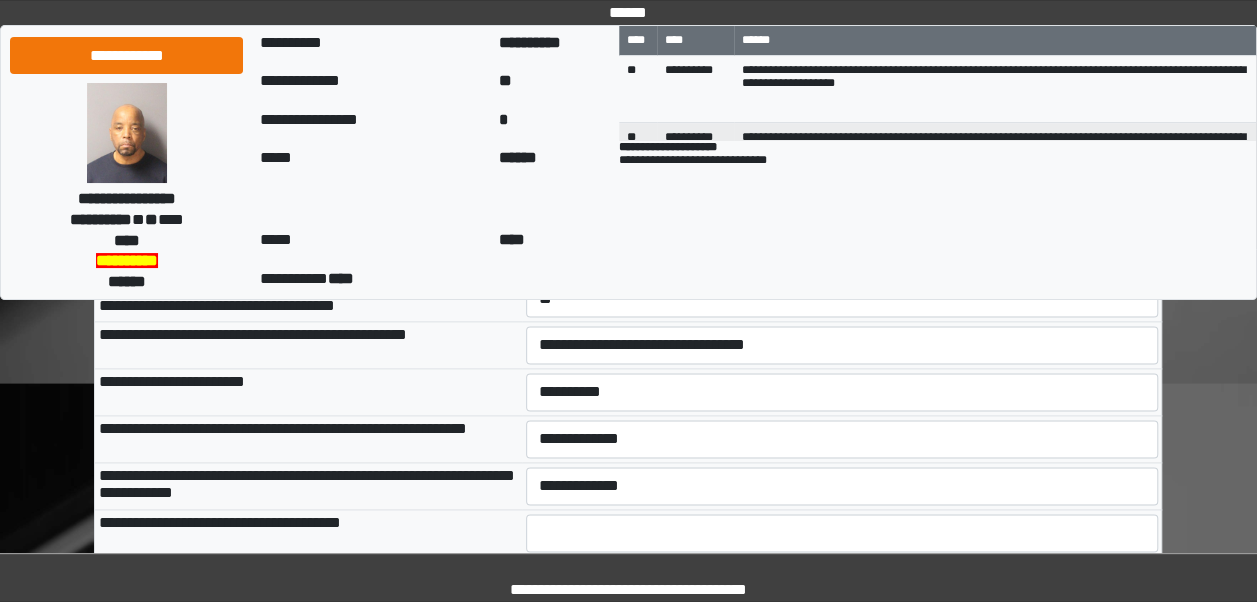click on "**********" at bounding box center (842, 439) 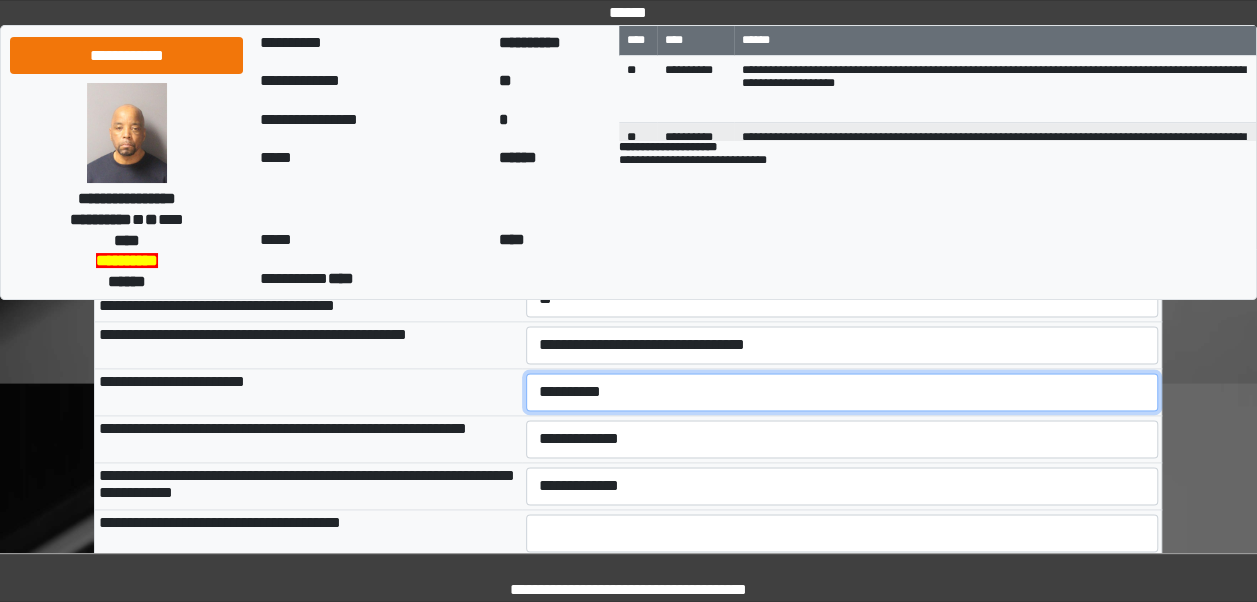 click on "**********" at bounding box center (842, 392) 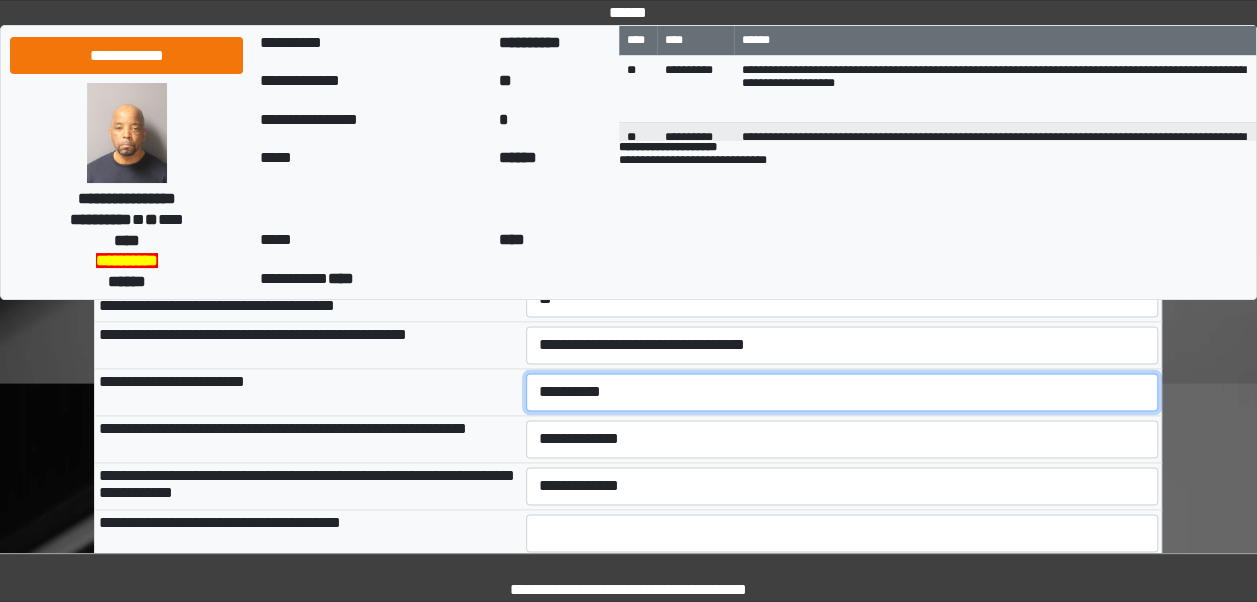 select on "***" 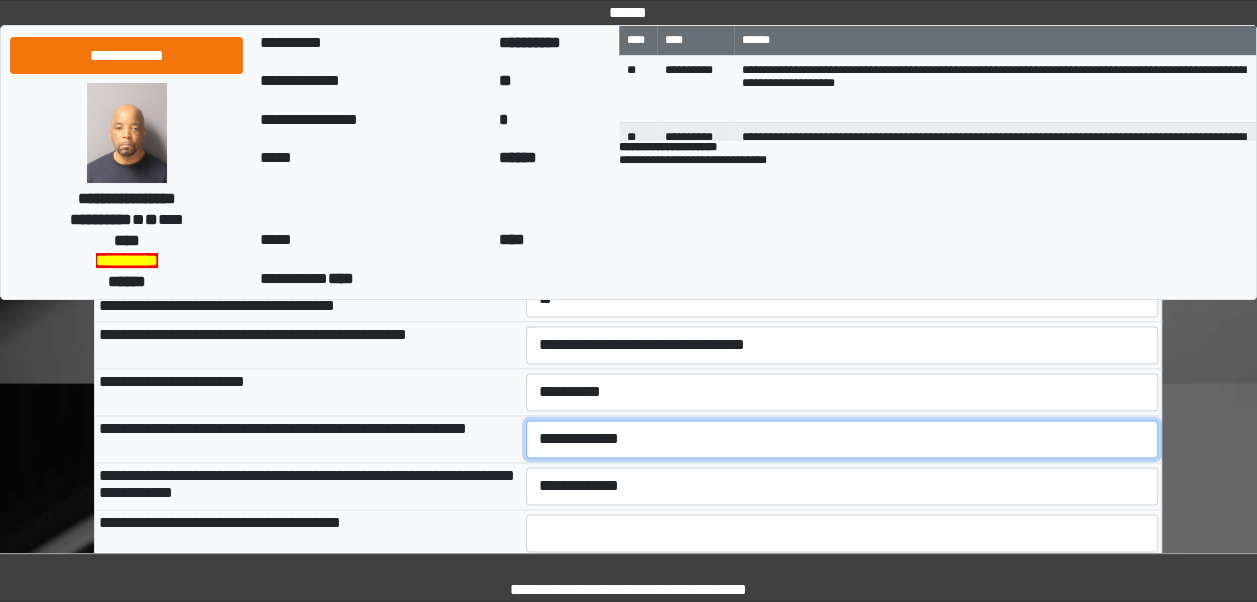 click on "**********" at bounding box center (842, 439) 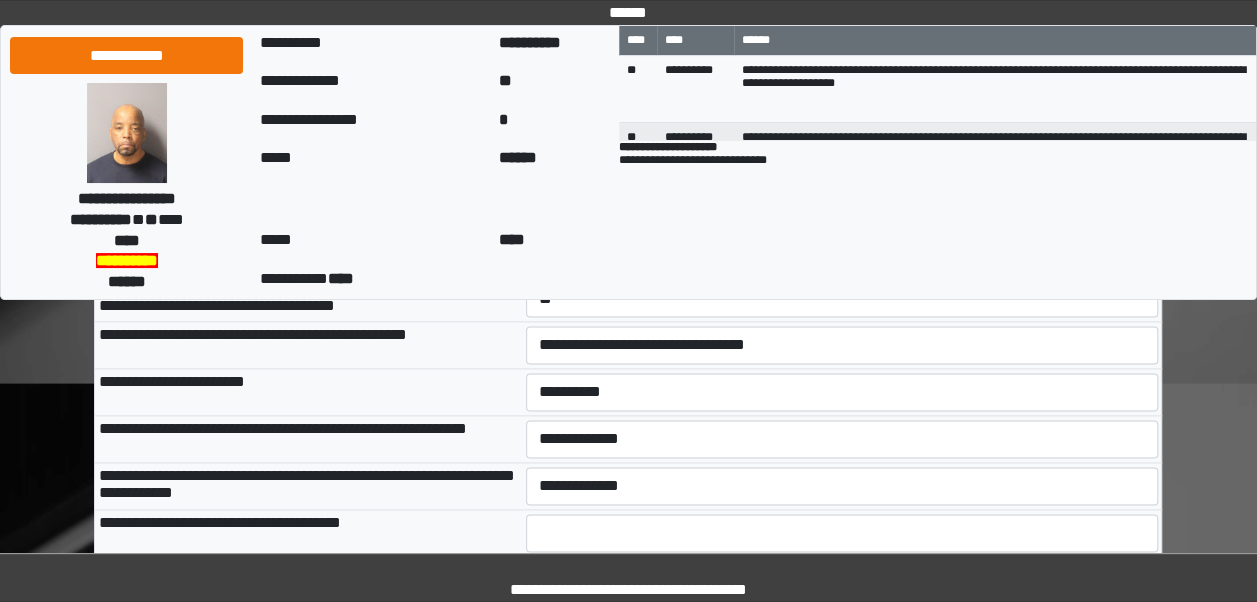 click on "**********" at bounding box center [308, 439] 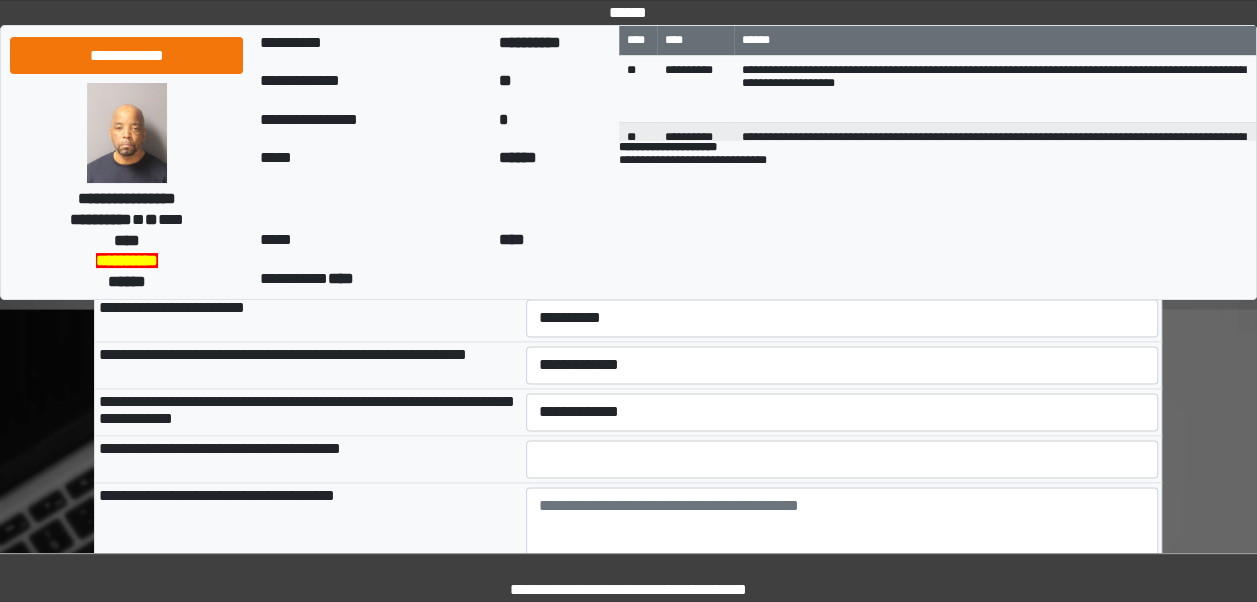 scroll, scrollTop: 1210, scrollLeft: 0, axis: vertical 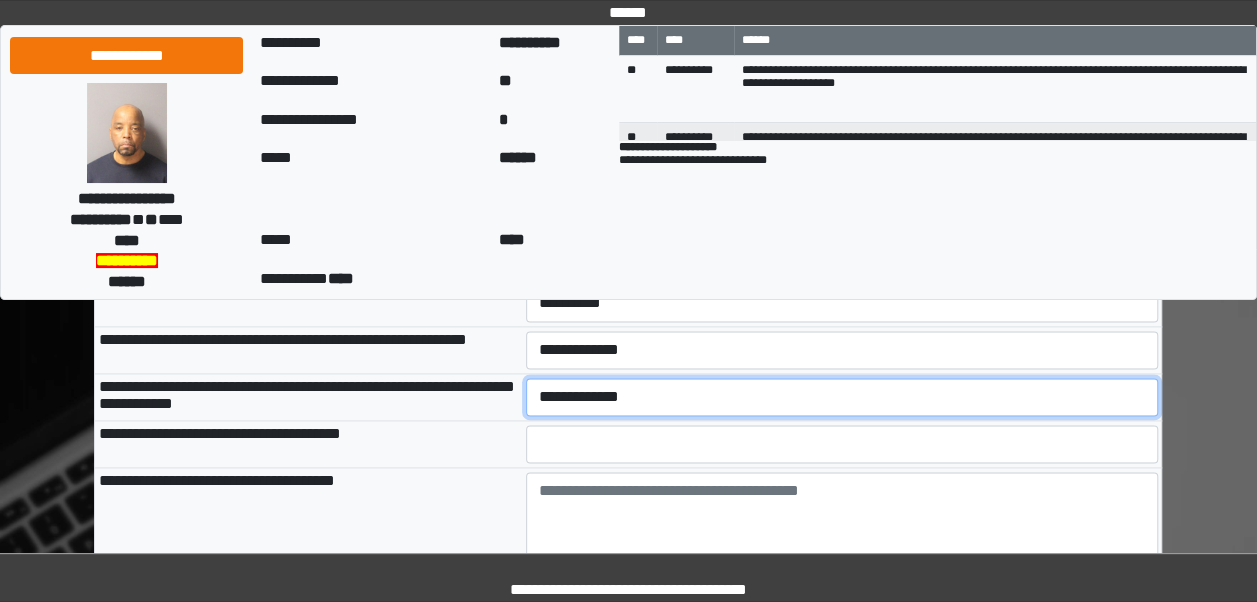 click on "**********" at bounding box center [842, 397] 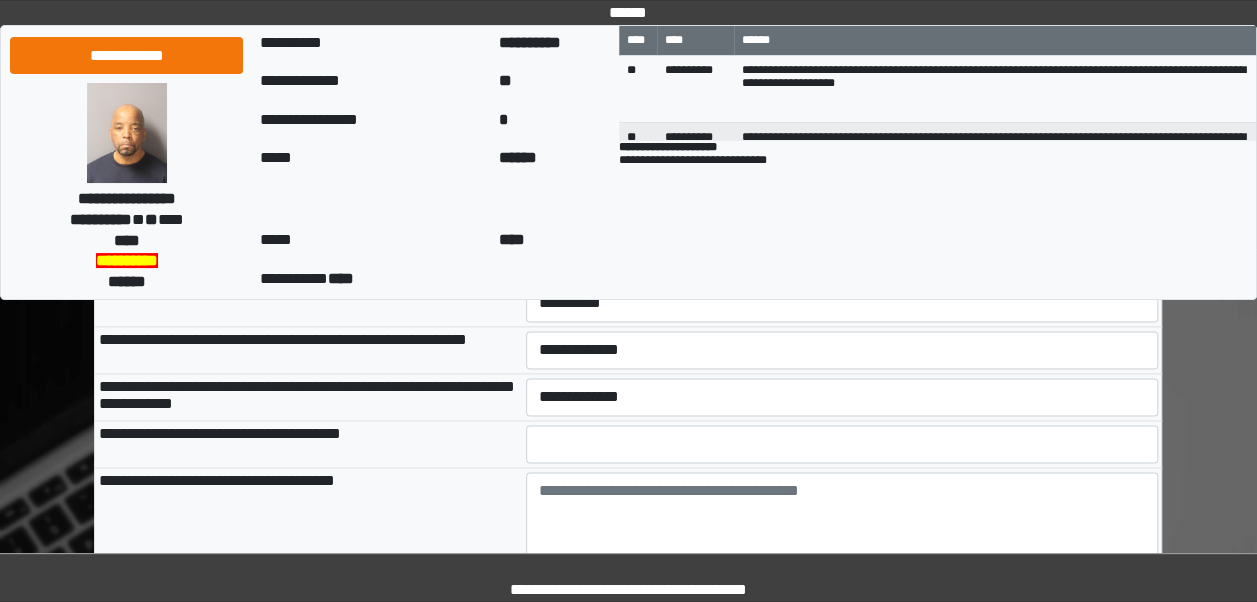 click on "**********" at bounding box center [308, 397] 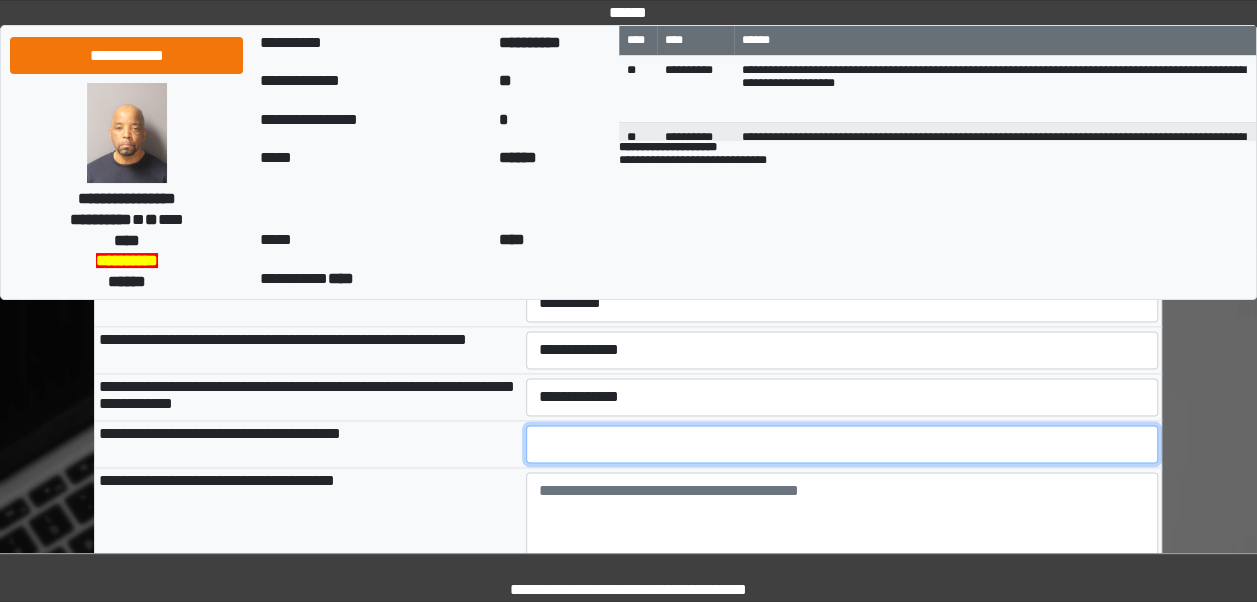 click at bounding box center (842, 444) 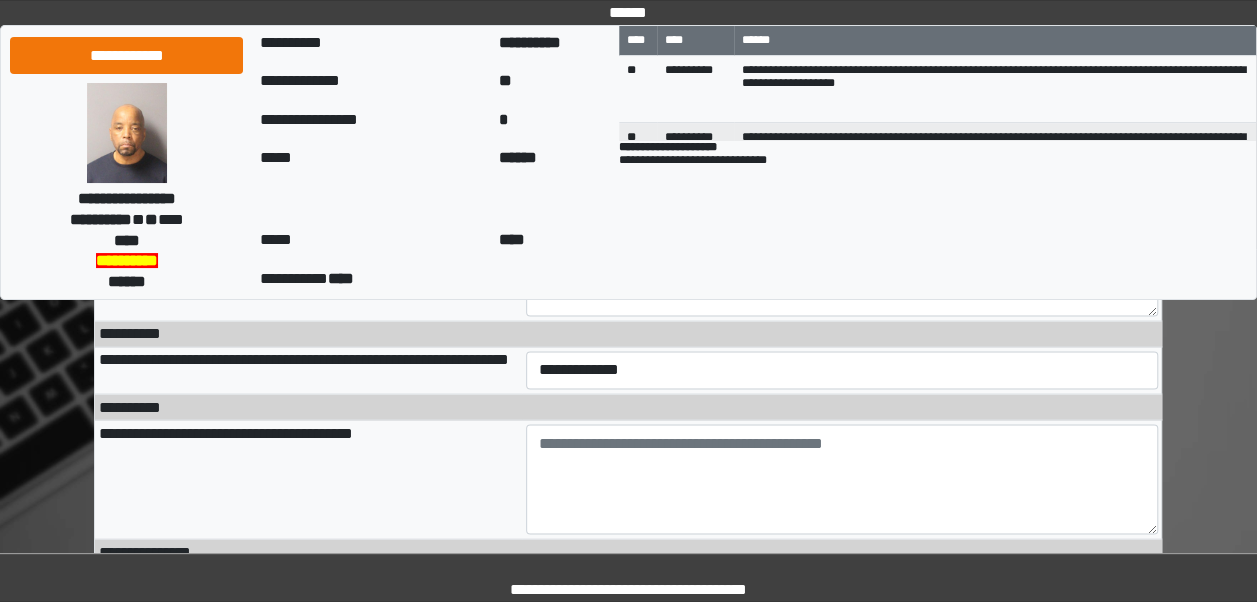 scroll, scrollTop: 1524, scrollLeft: 0, axis: vertical 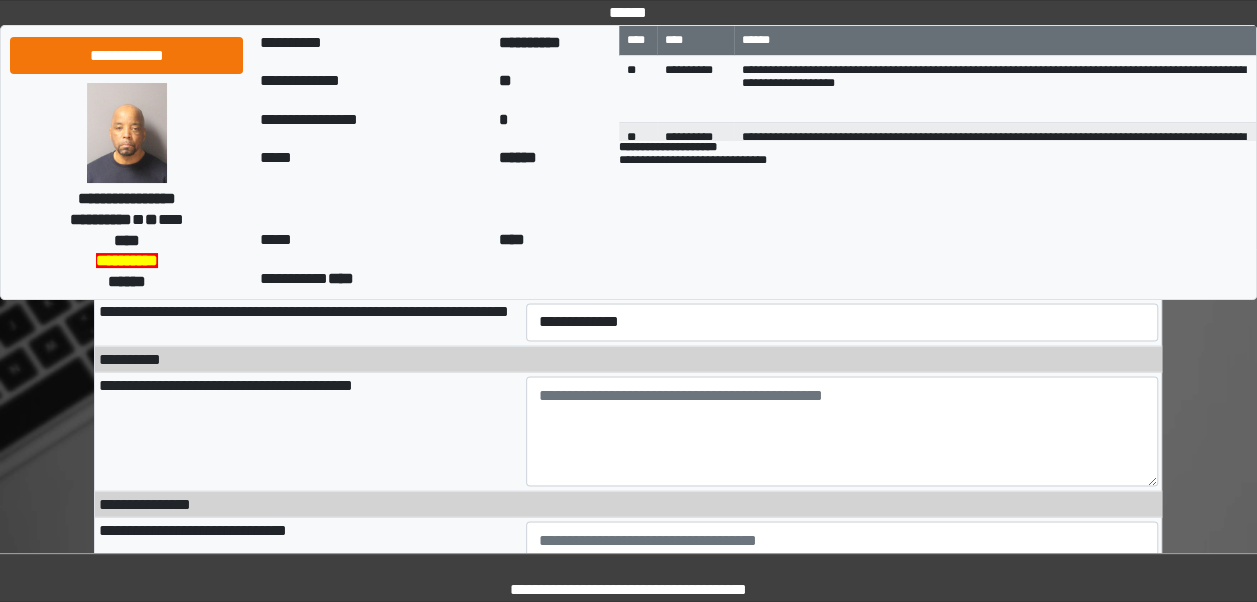 type on "*" 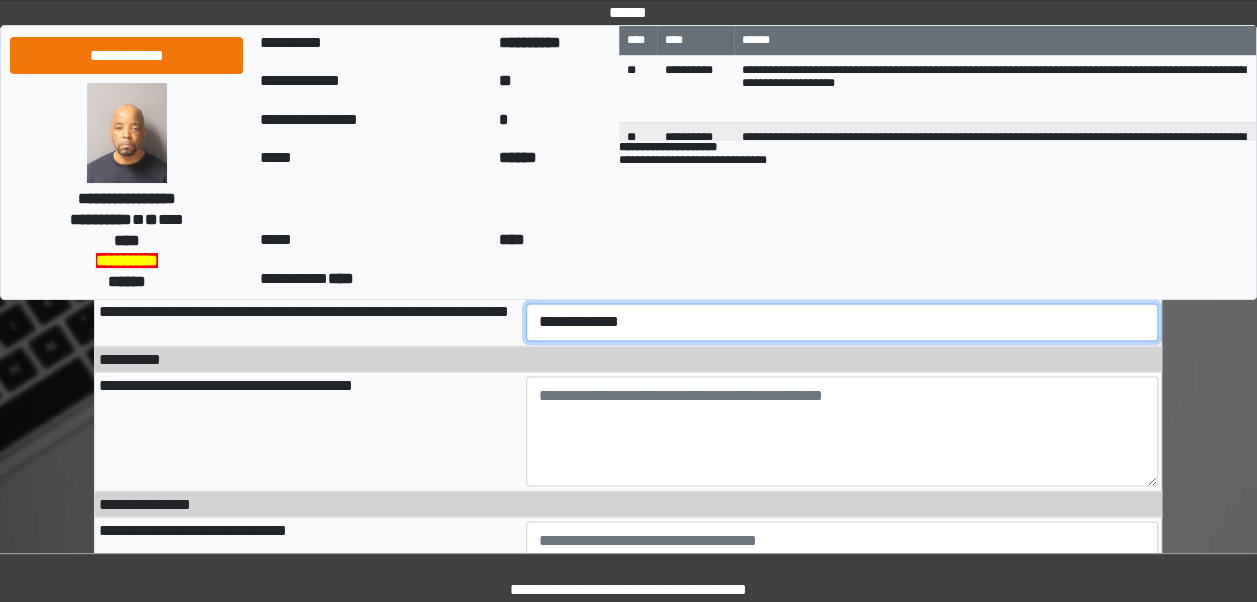 click on "**********" at bounding box center (842, 322) 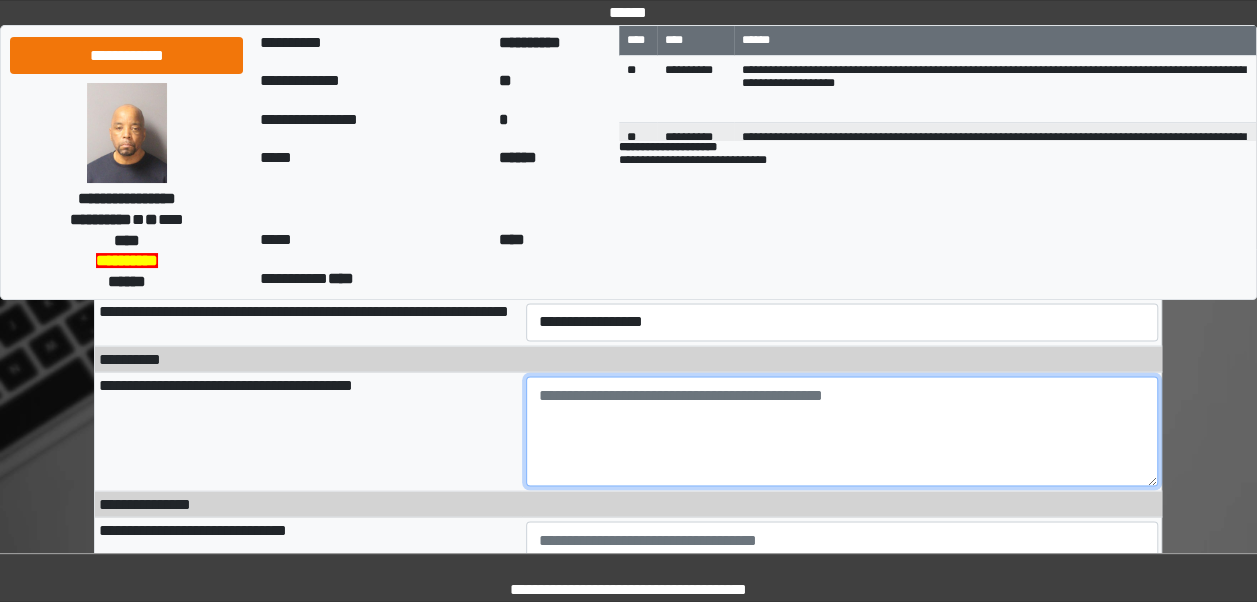 click at bounding box center (842, 431) 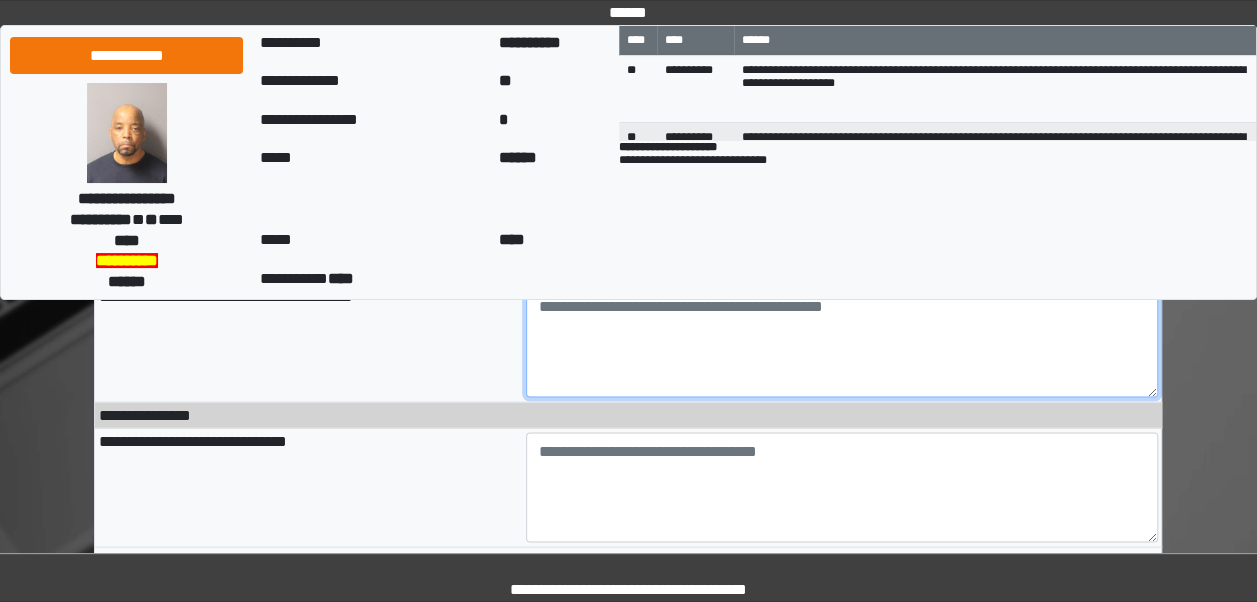 scroll, scrollTop: 1623, scrollLeft: 0, axis: vertical 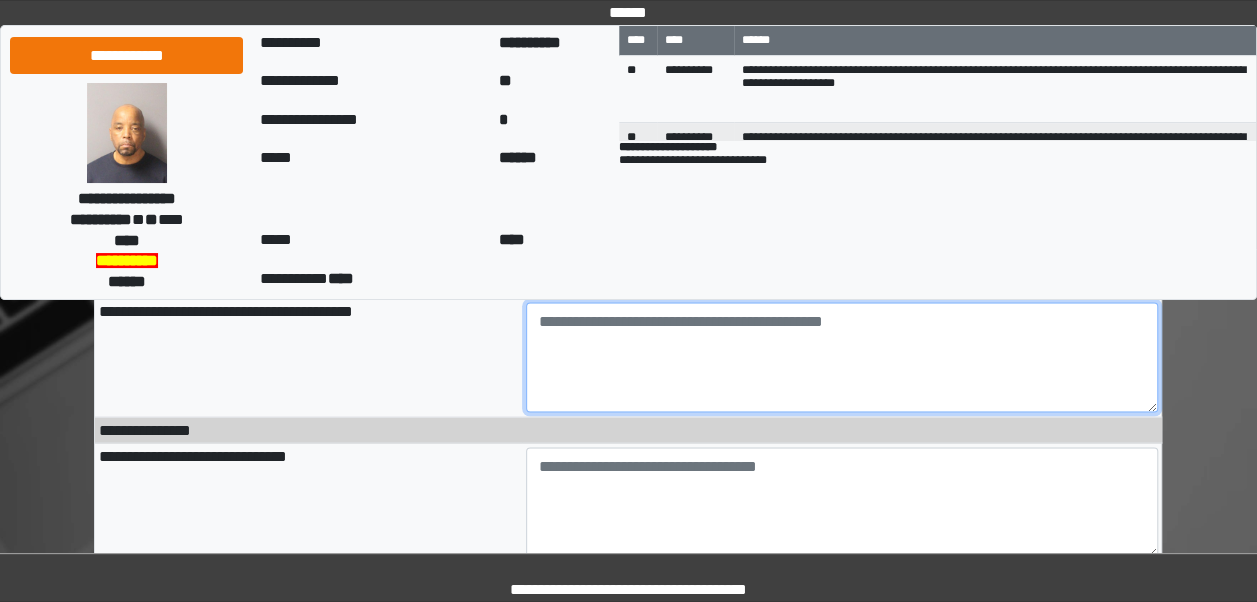 click at bounding box center [842, 357] 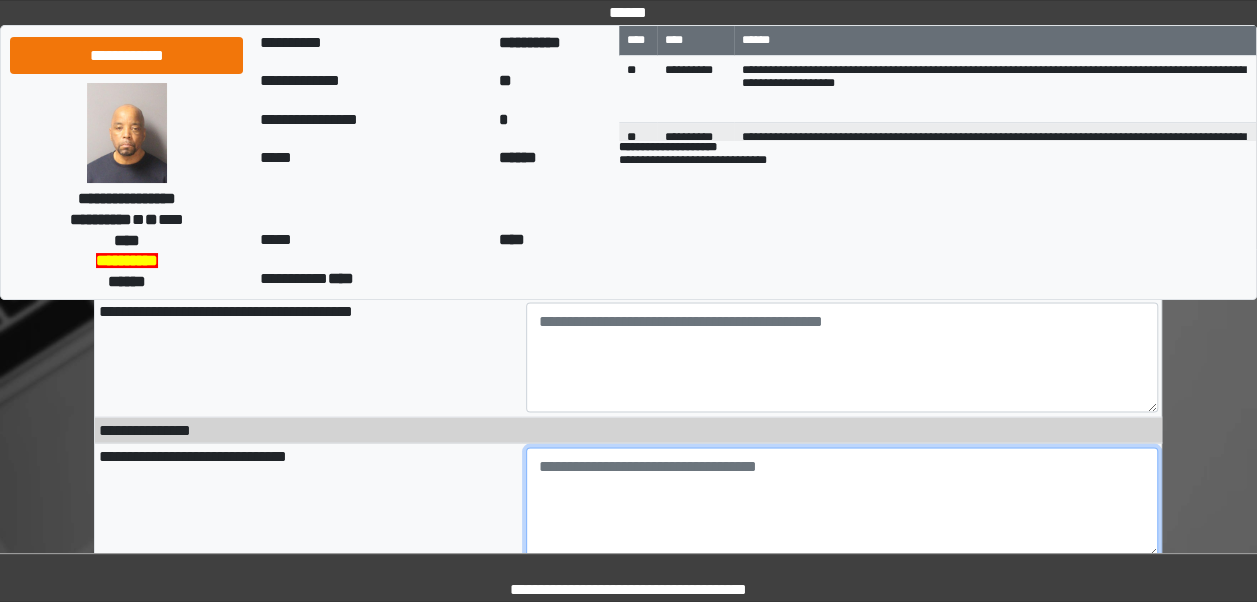 click at bounding box center (842, 502) 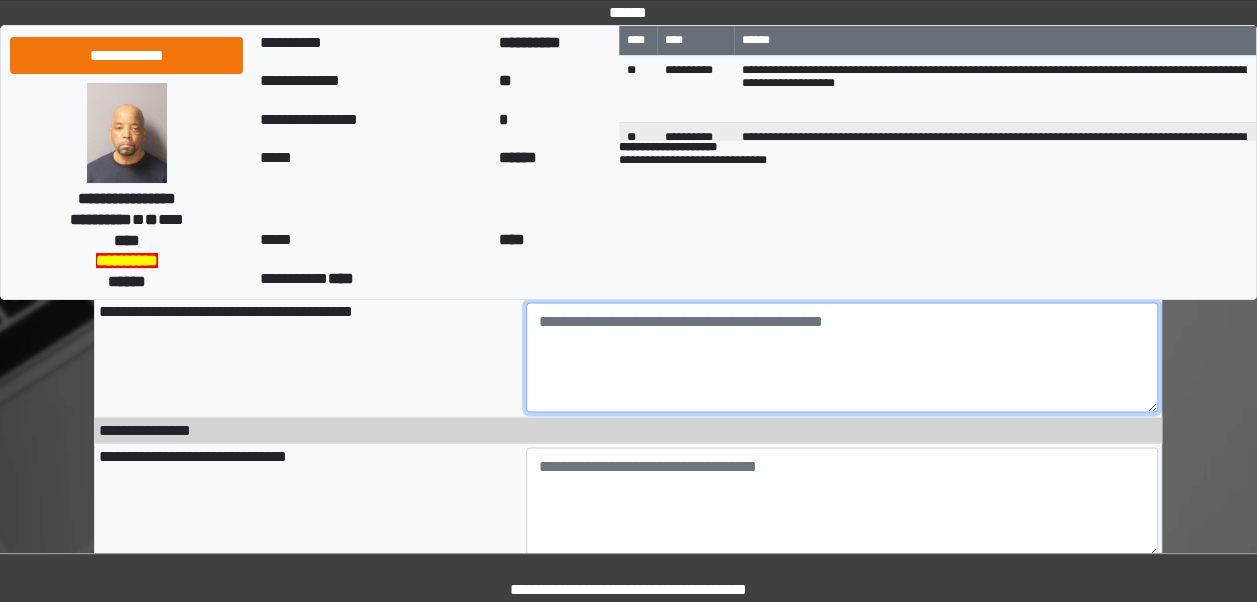 click at bounding box center [842, 357] 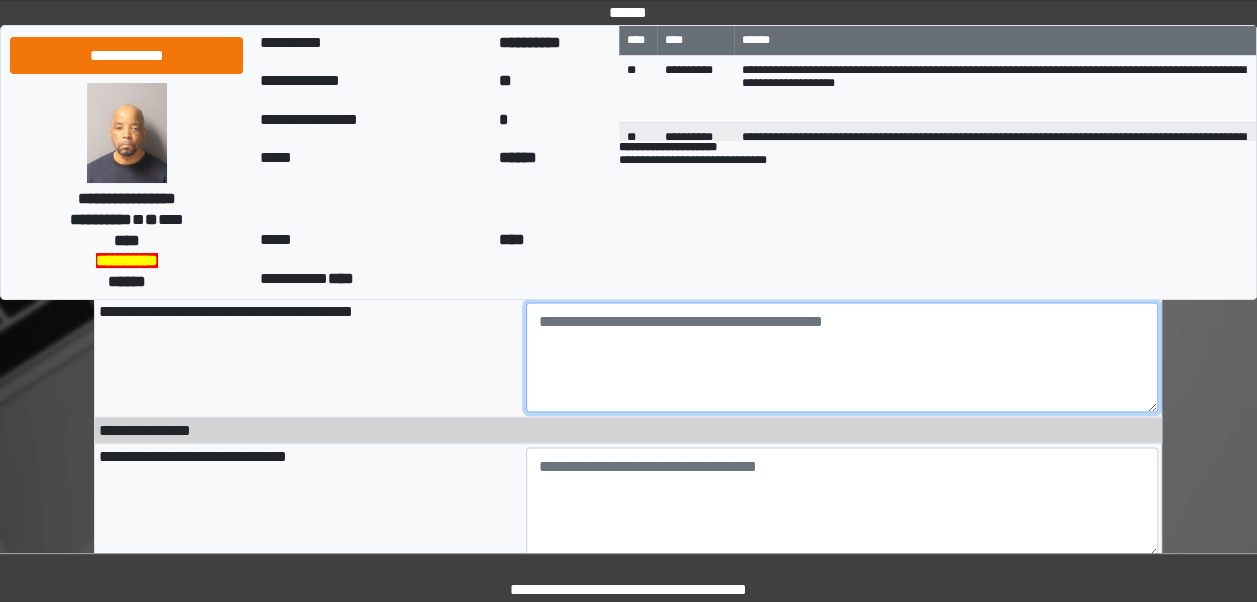type on "*" 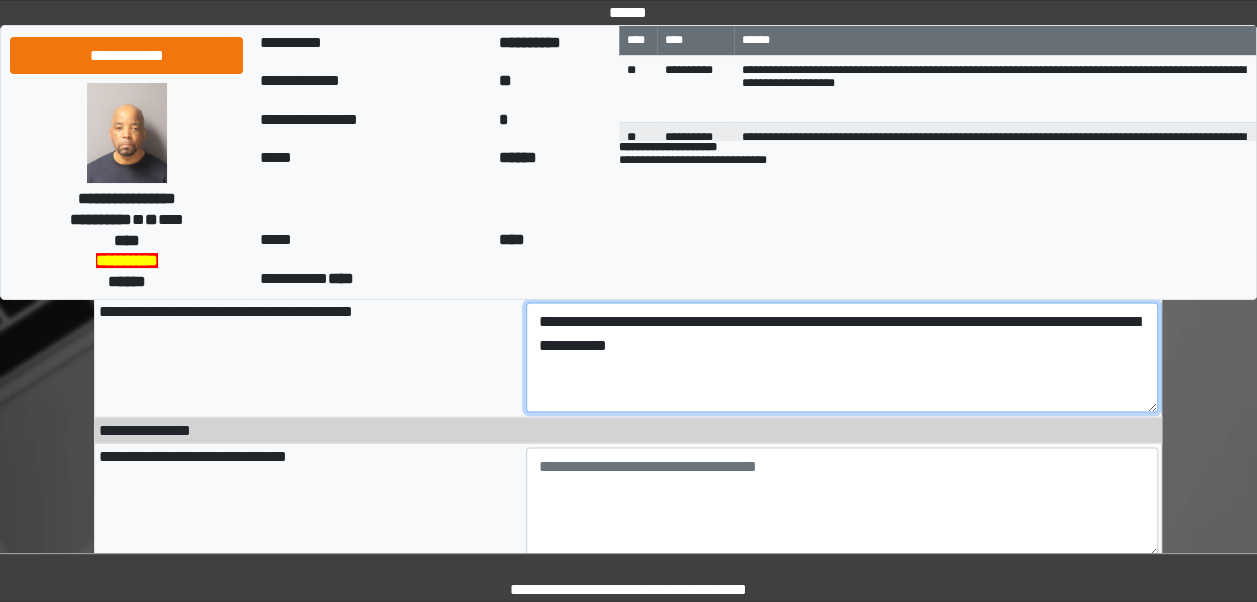 click on "**********" at bounding box center [842, 357] 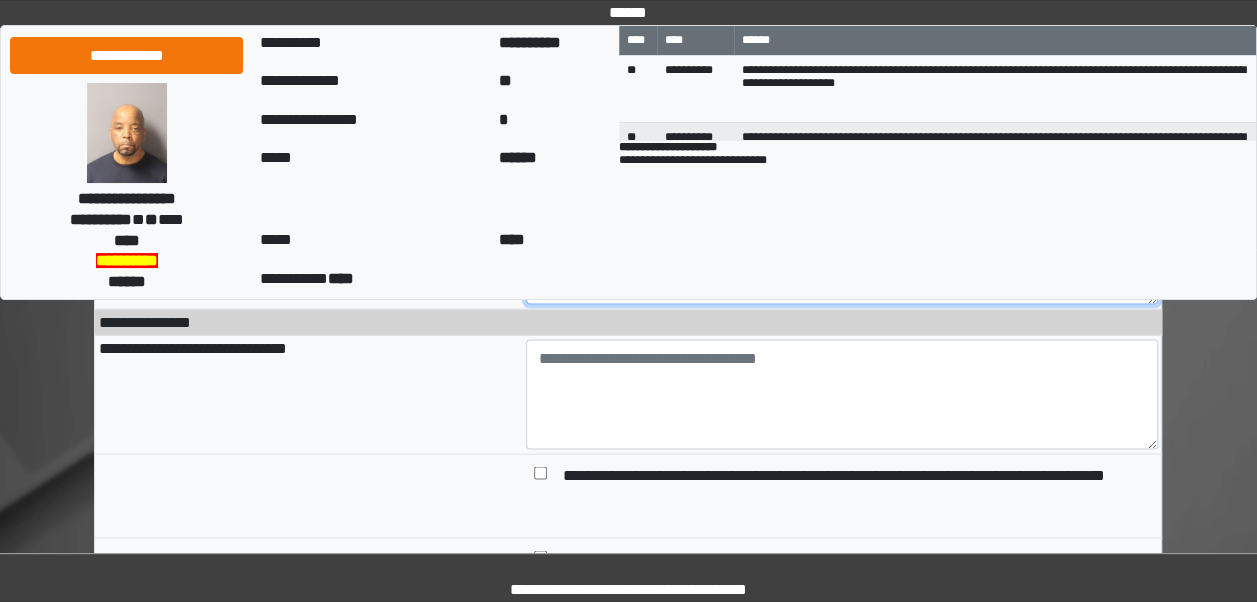scroll, scrollTop: 1712, scrollLeft: 0, axis: vertical 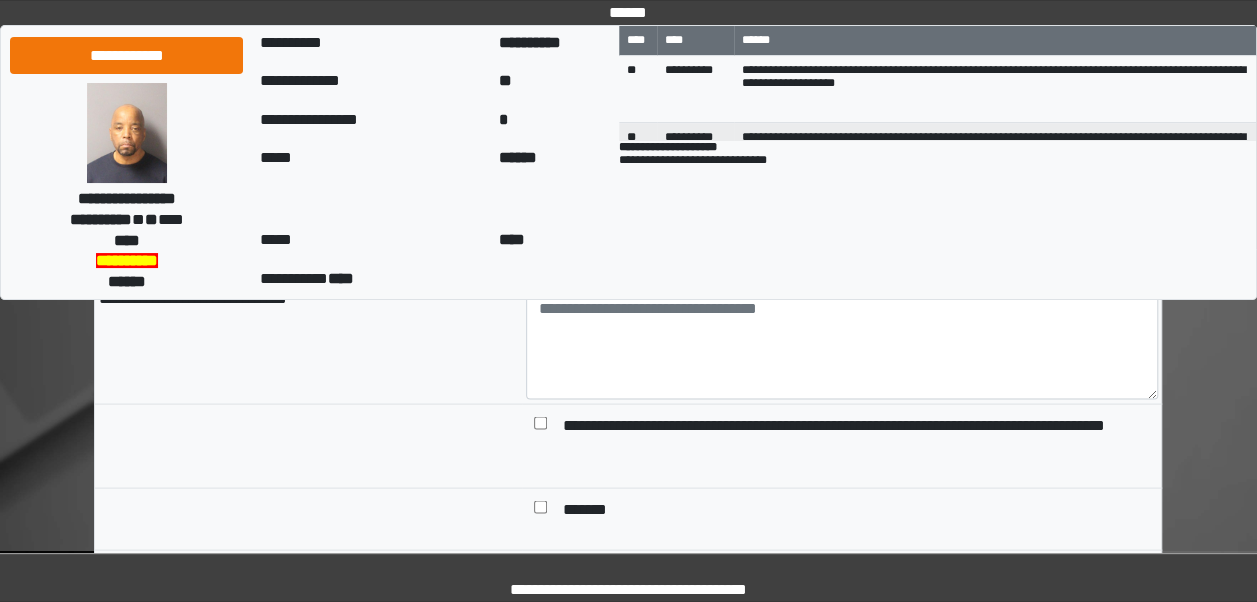 type on "**********" 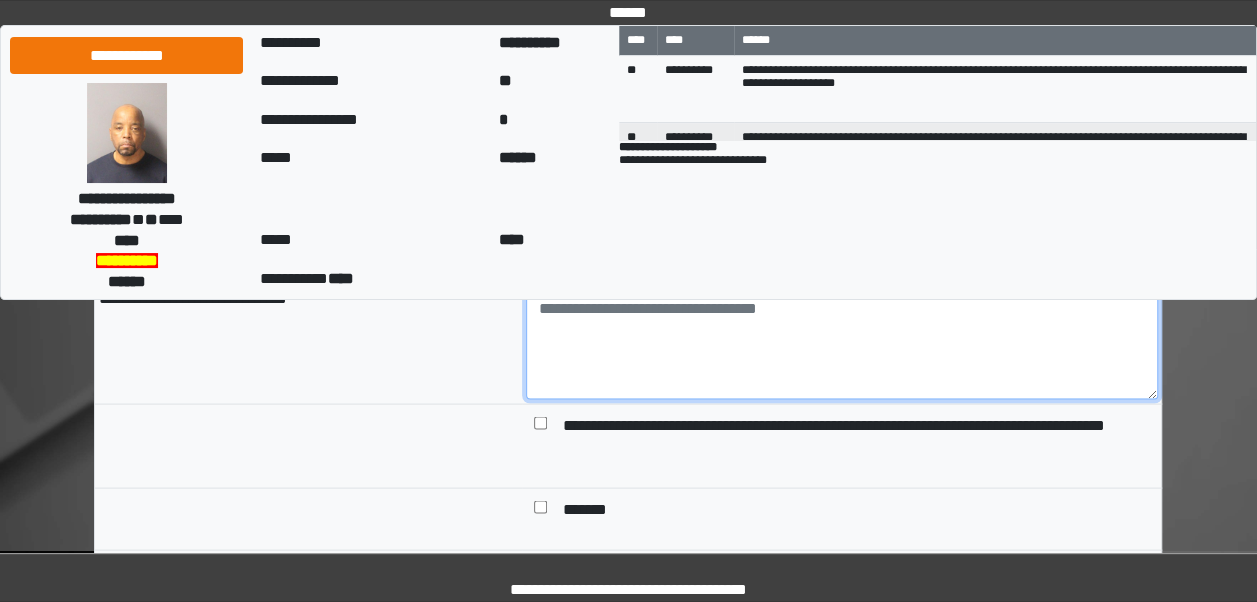 click at bounding box center (842, 344) 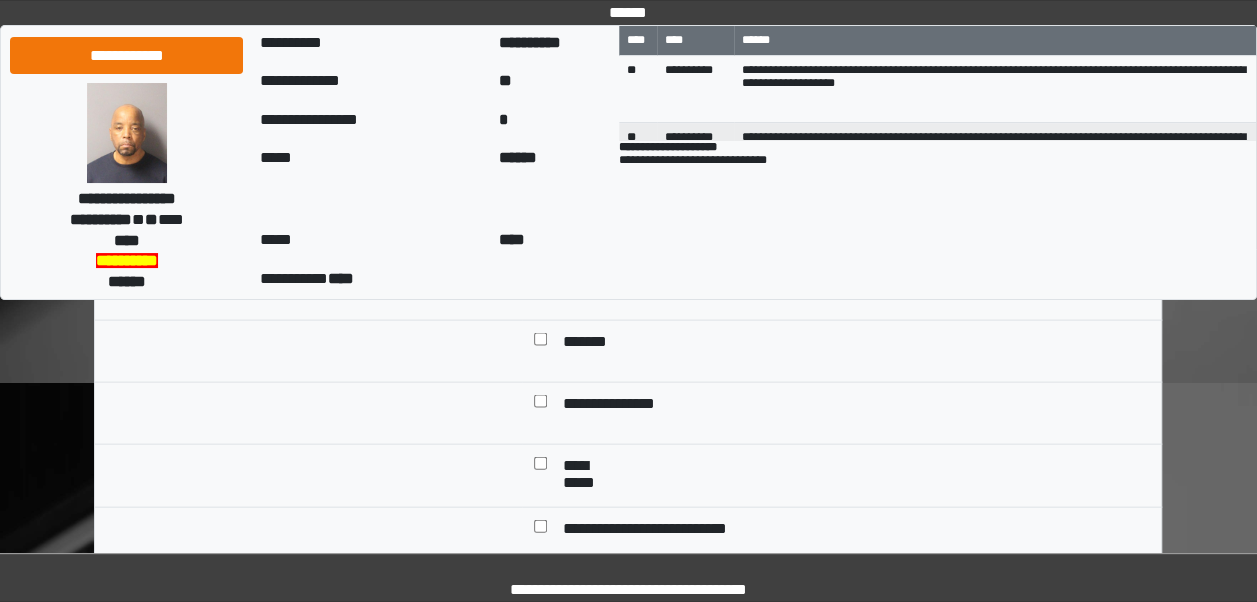 scroll, scrollTop: 1933, scrollLeft: 0, axis: vertical 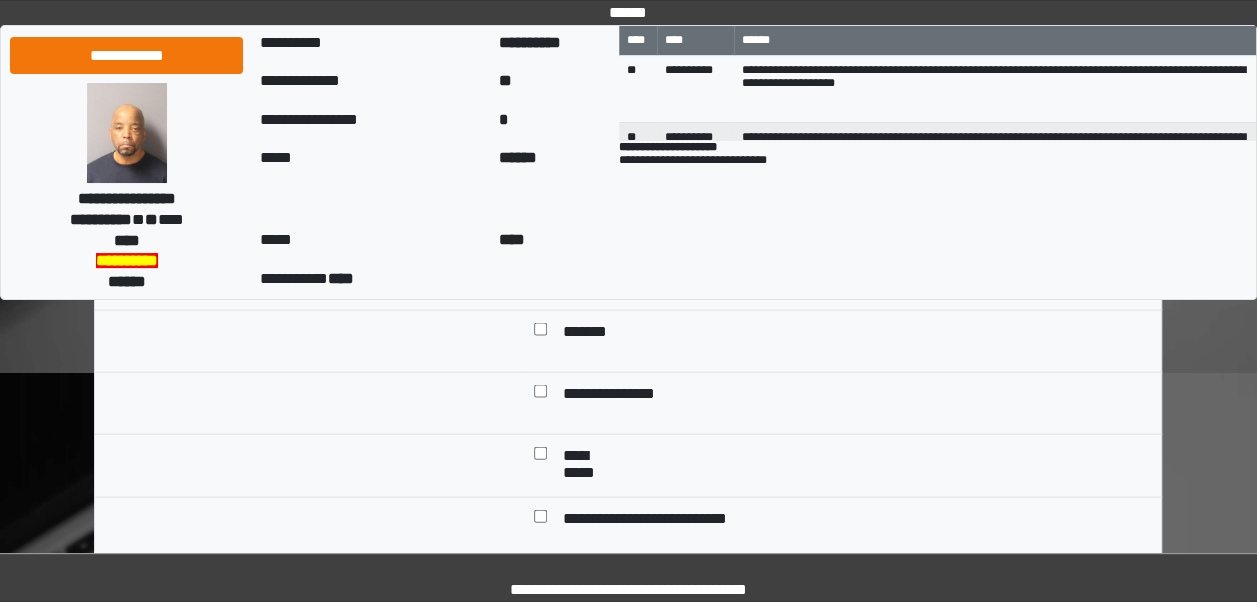 type on "**********" 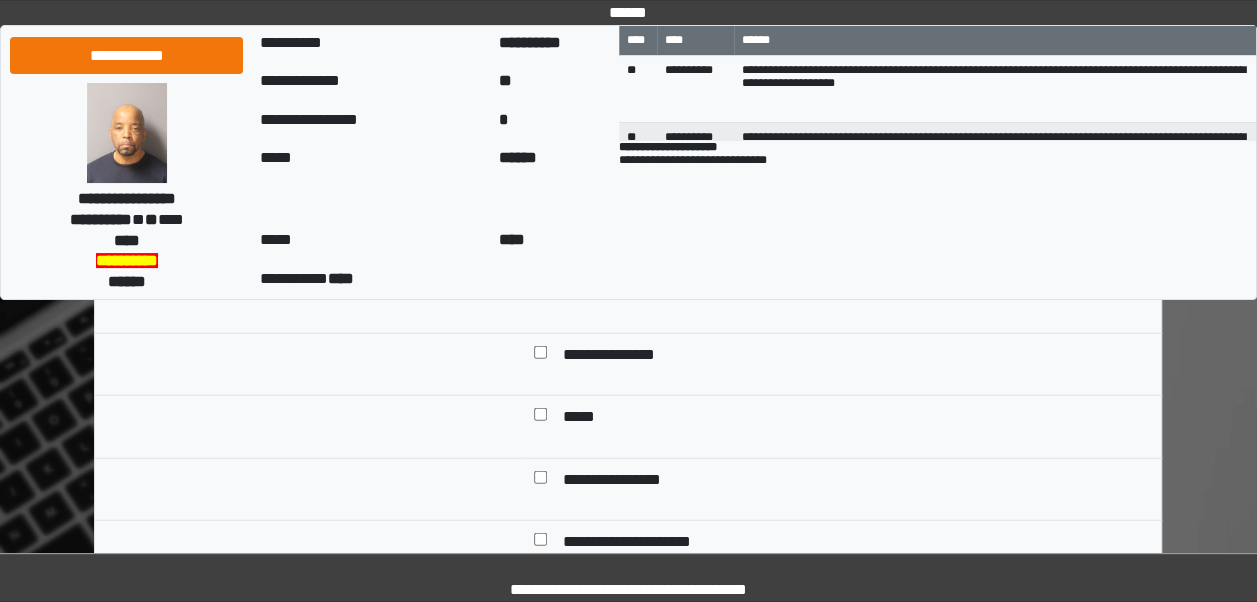 scroll, scrollTop: 2164, scrollLeft: 0, axis: vertical 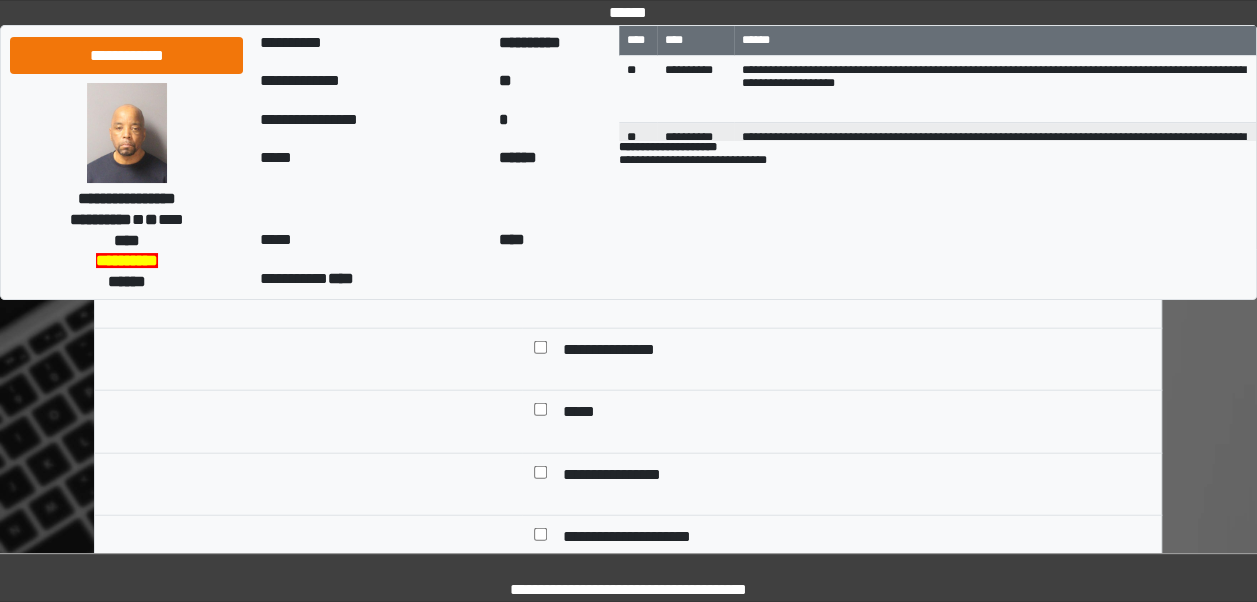 click at bounding box center [540, 289] 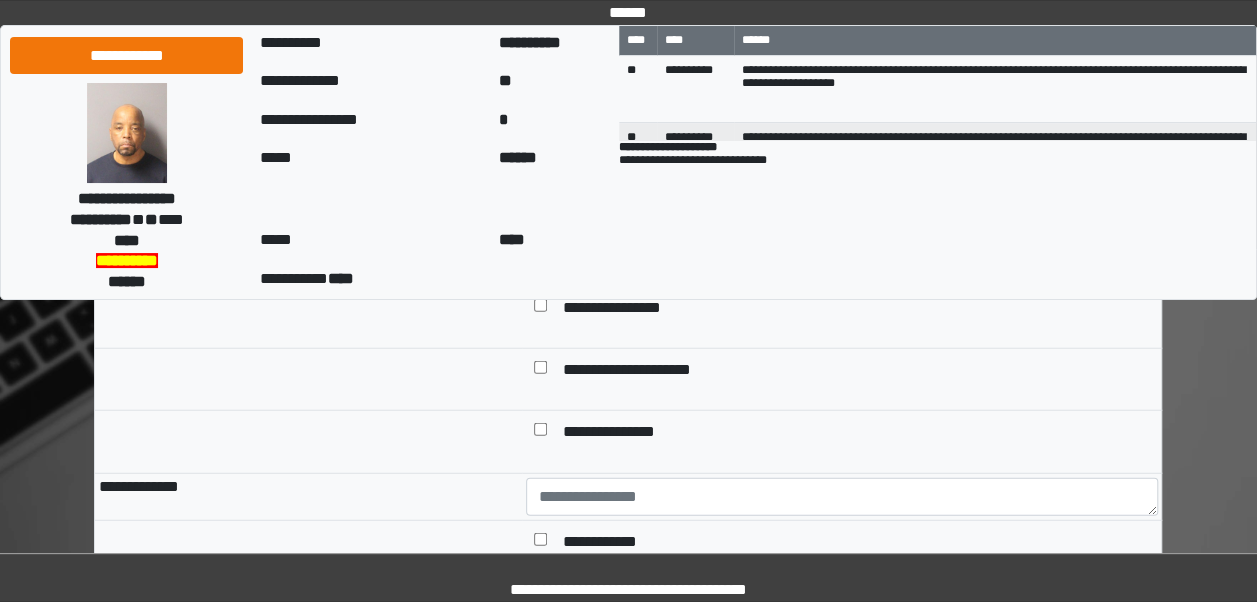scroll, scrollTop: 2346, scrollLeft: 0, axis: vertical 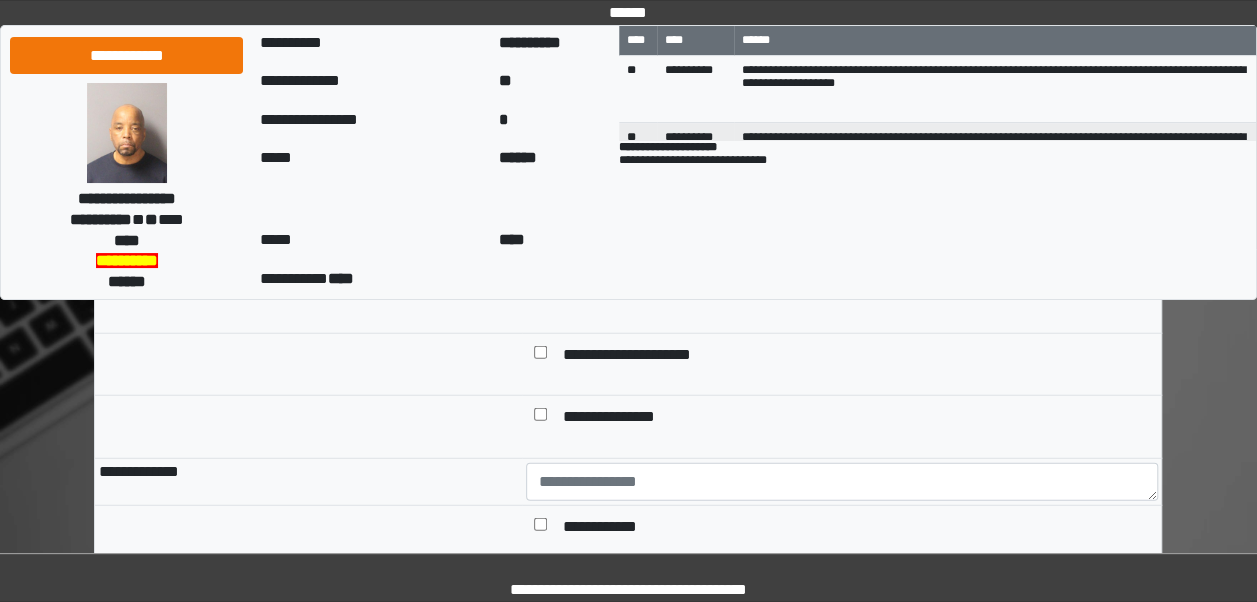 click at bounding box center (540, 418) 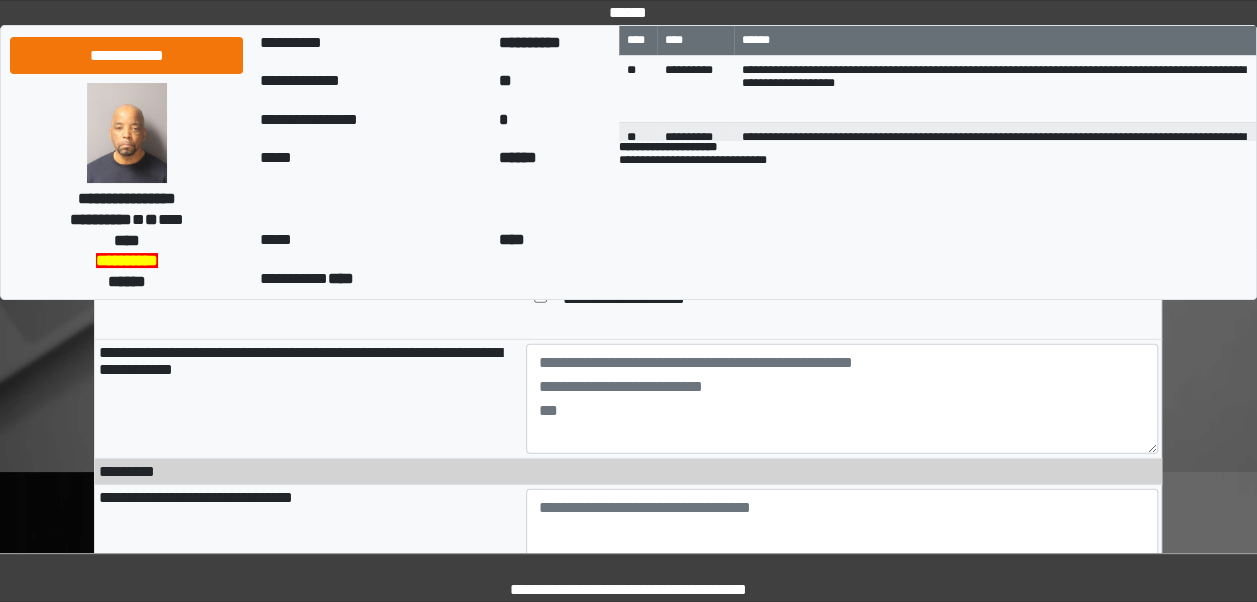 scroll, scrollTop: 2656, scrollLeft: 0, axis: vertical 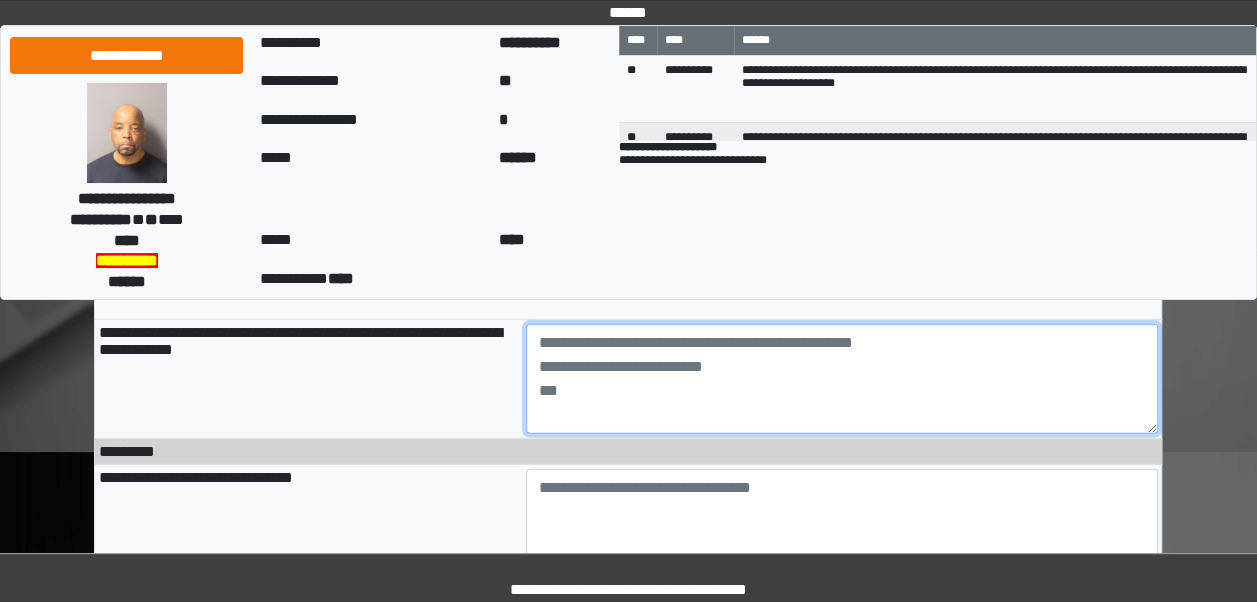 click at bounding box center [842, 379] 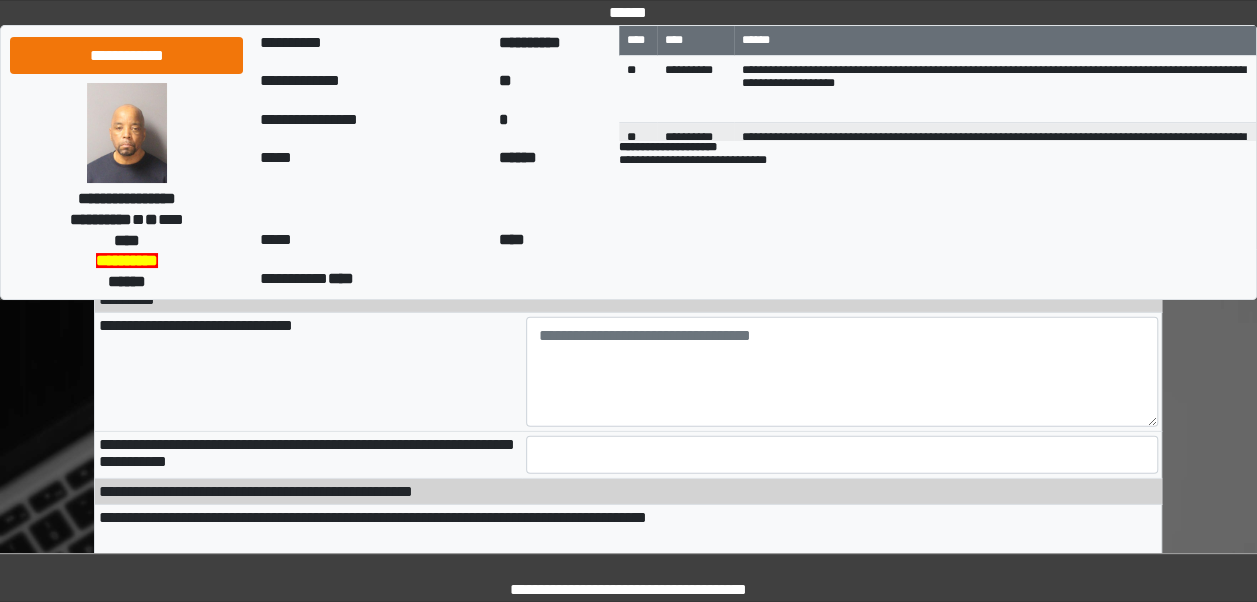 scroll, scrollTop: 2798, scrollLeft: 0, axis: vertical 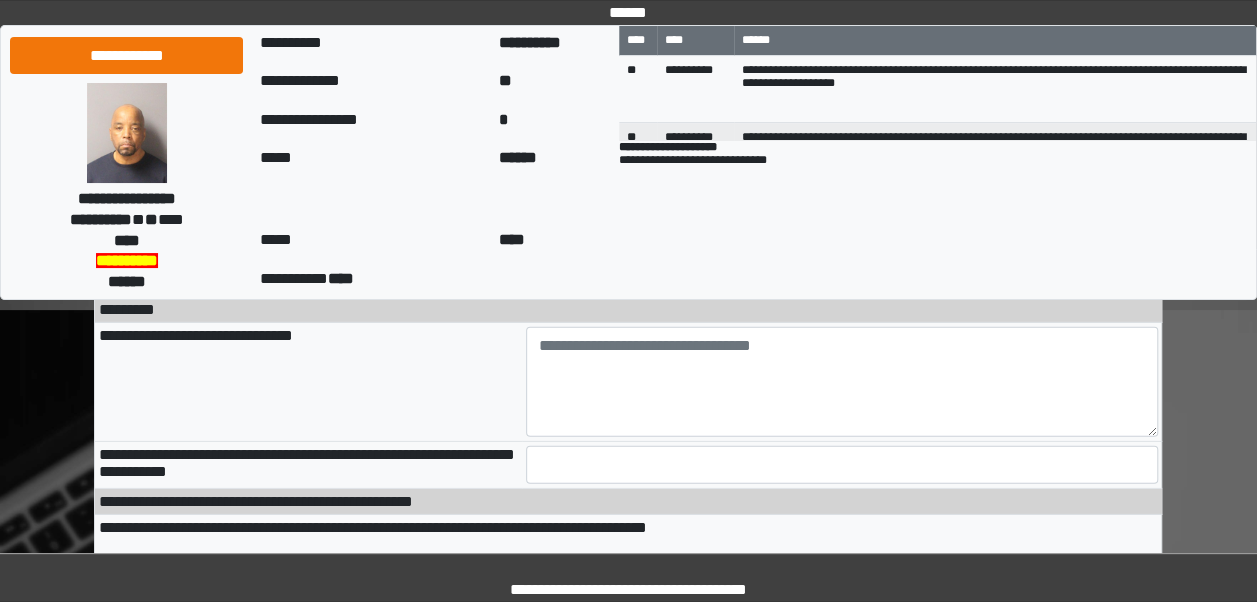 type on "**********" 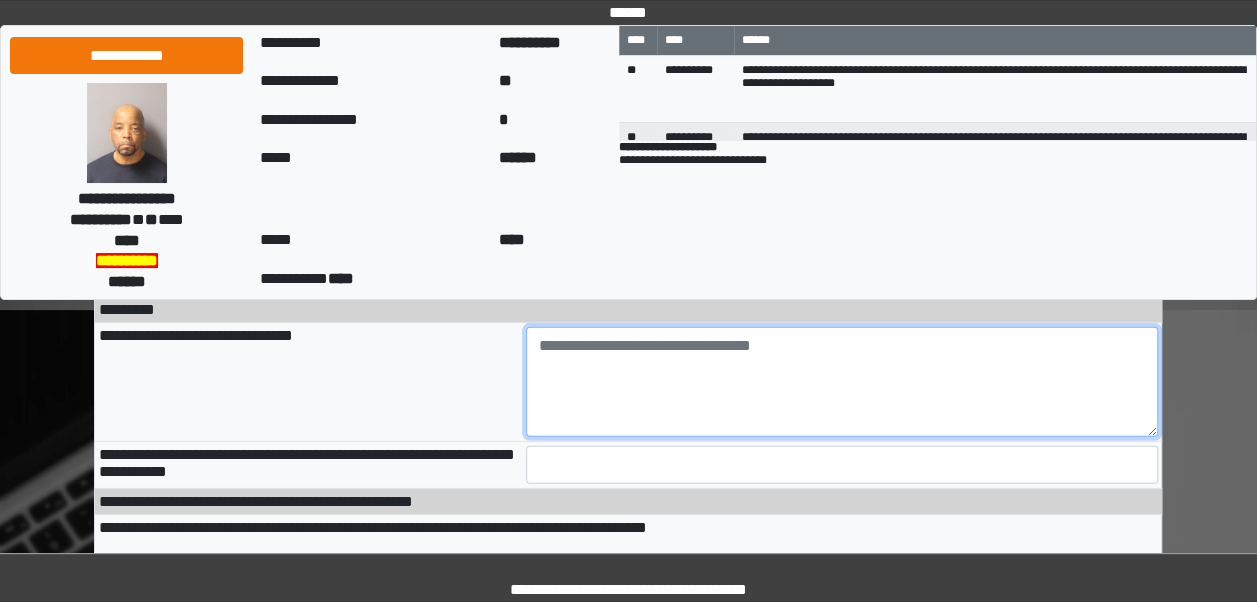 click at bounding box center [842, 382] 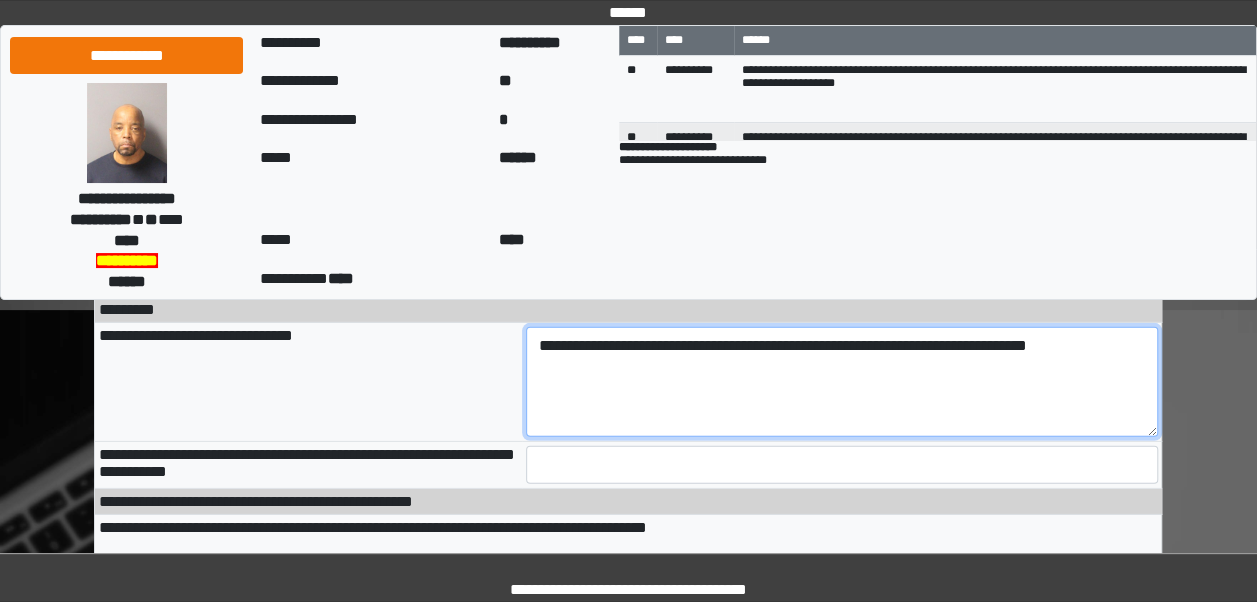 click on "**********" at bounding box center [842, 382] 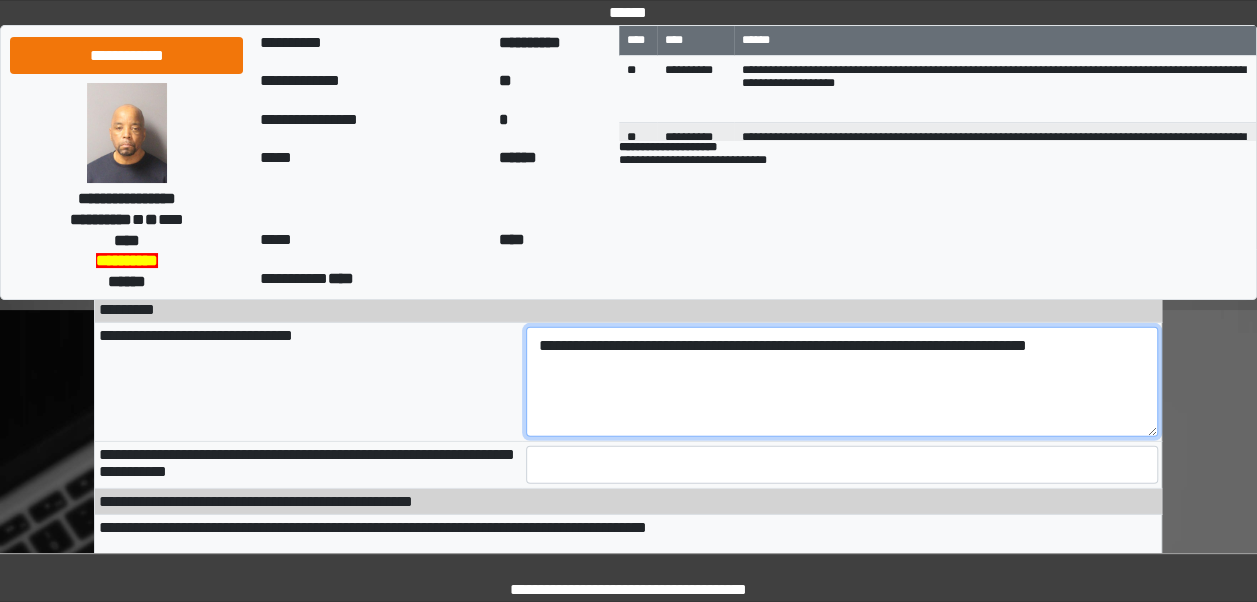 click on "**********" at bounding box center (842, 382) 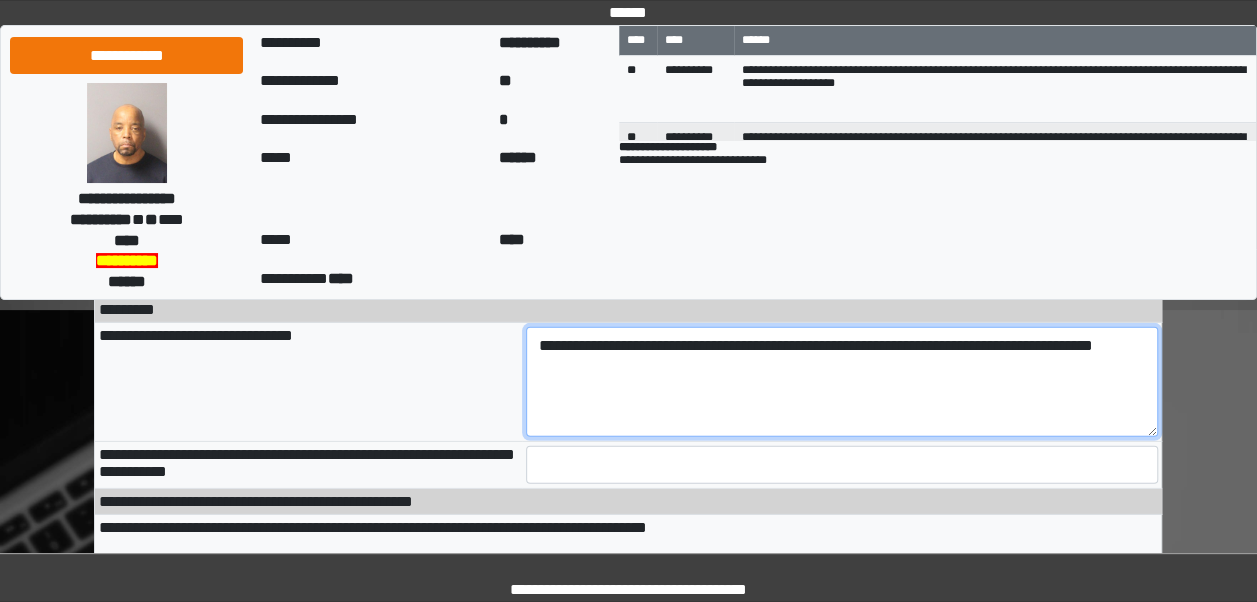 type on "**********" 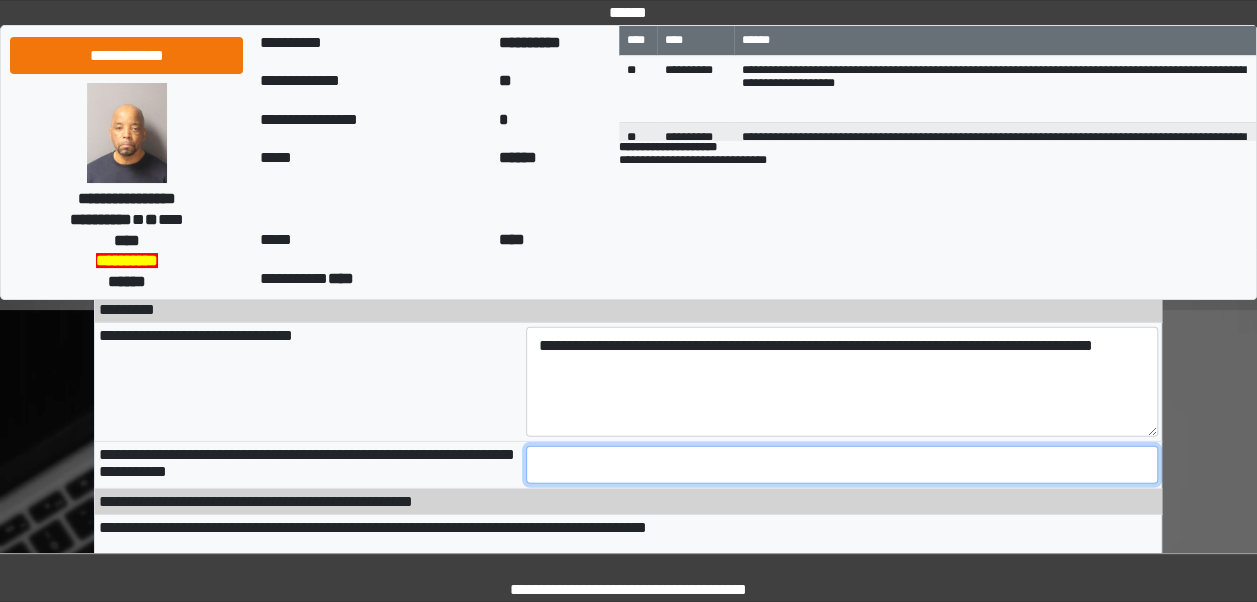 click at bounding box center [842, 465] 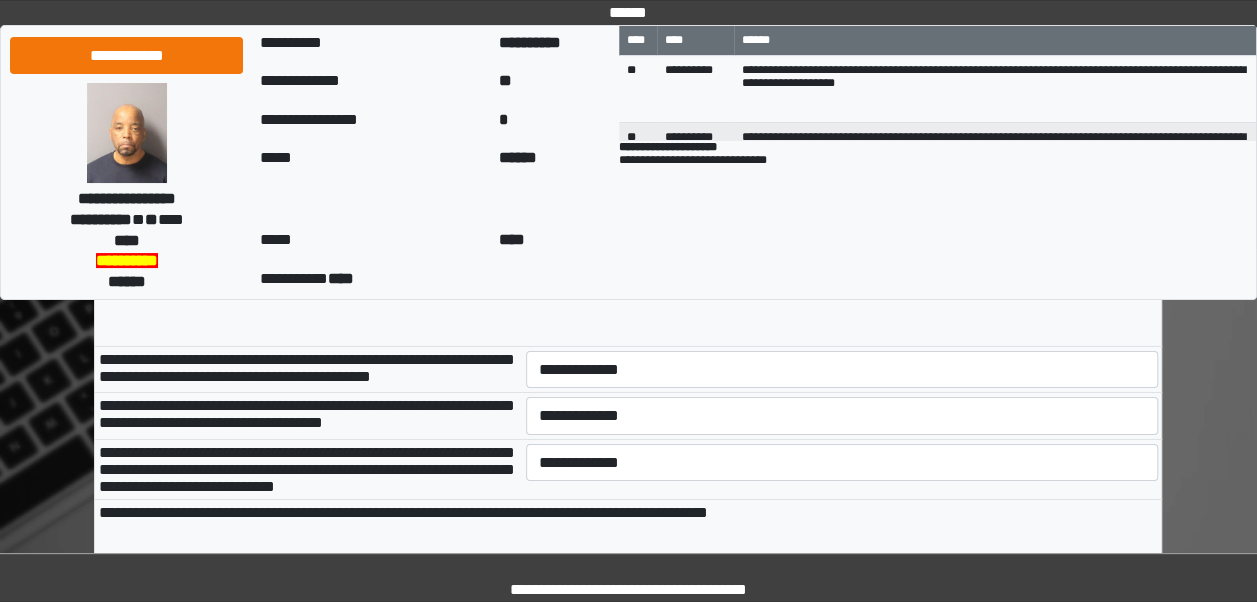 scroll, scrollTop: 3059, scrollLeft: 0, axis: vertical 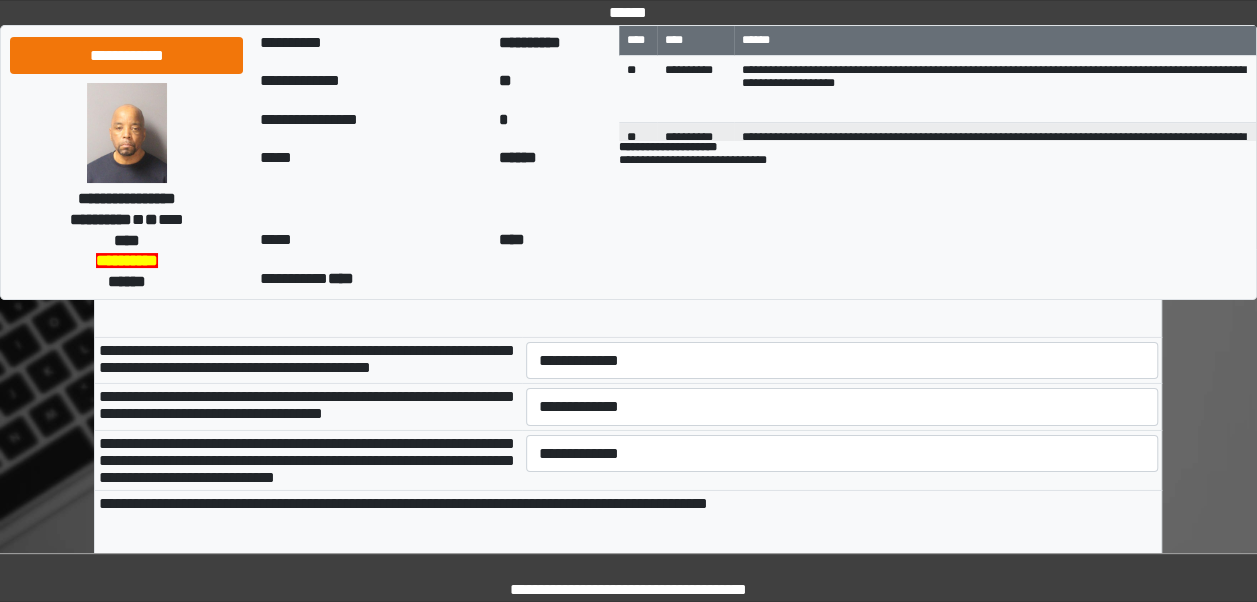 type on "*" 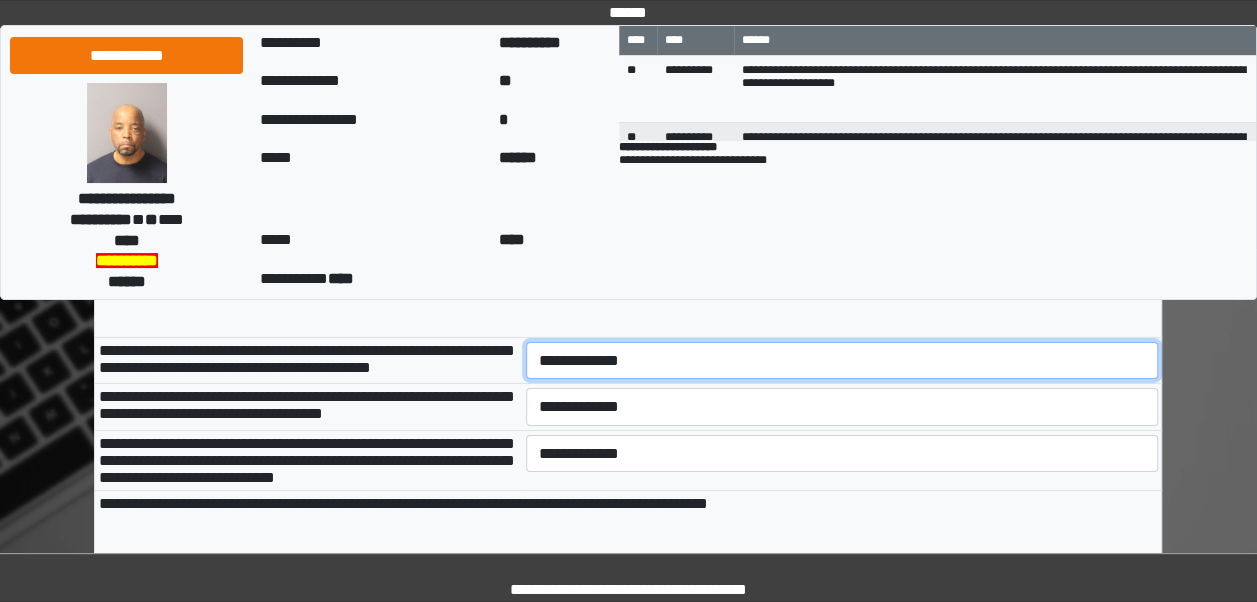 click on "**********" at bounding box center [842, 360] 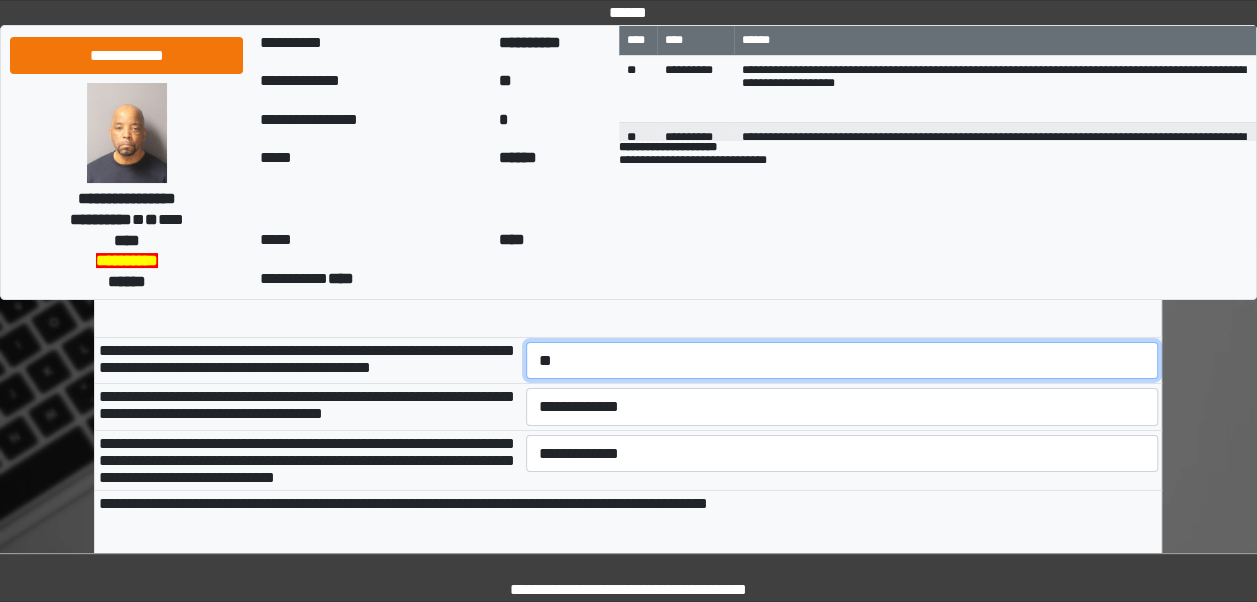 click on "**********" at bounding box center (842, 360) 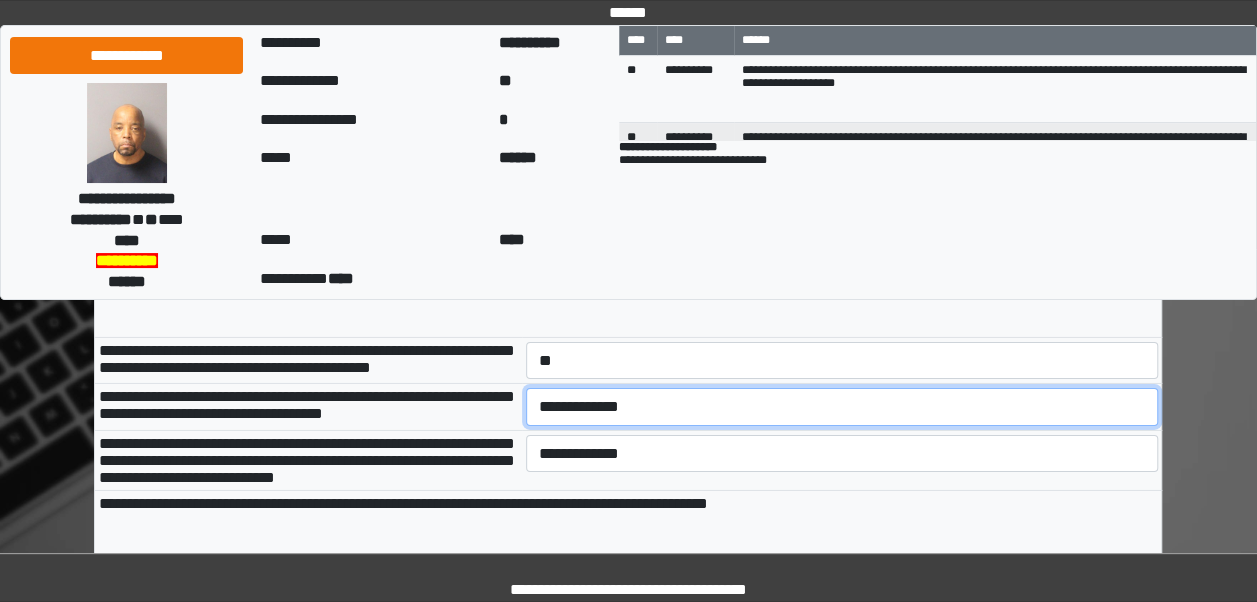 click on "**********" at bounding box center [842, 406] 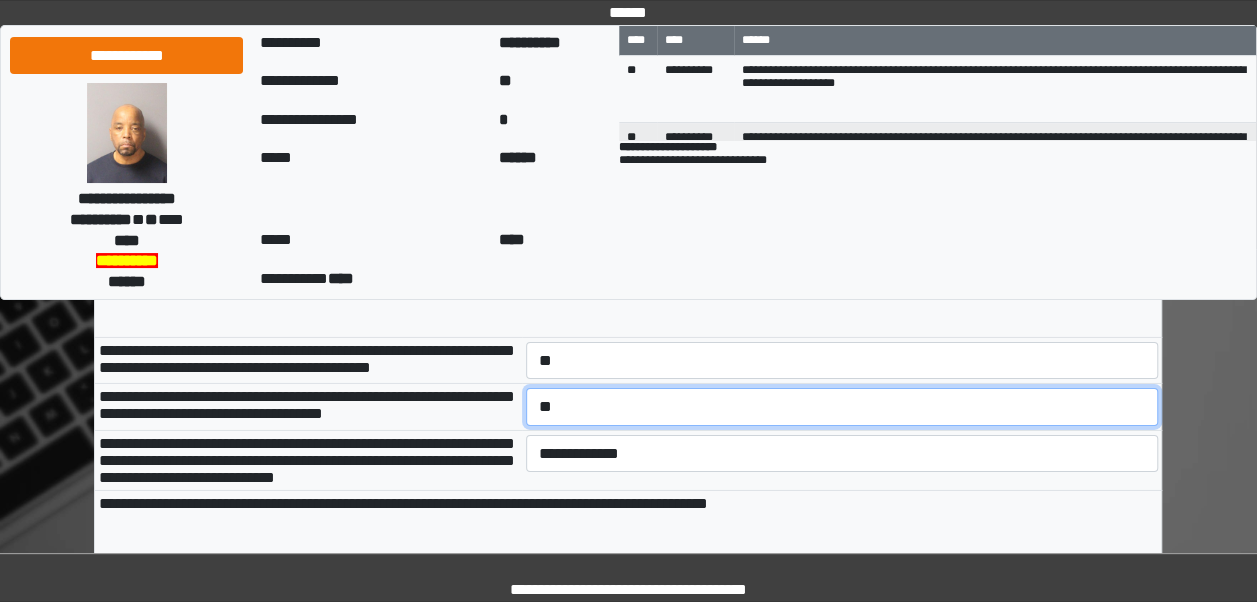 click on "**********" at bounding box center [842, 406] 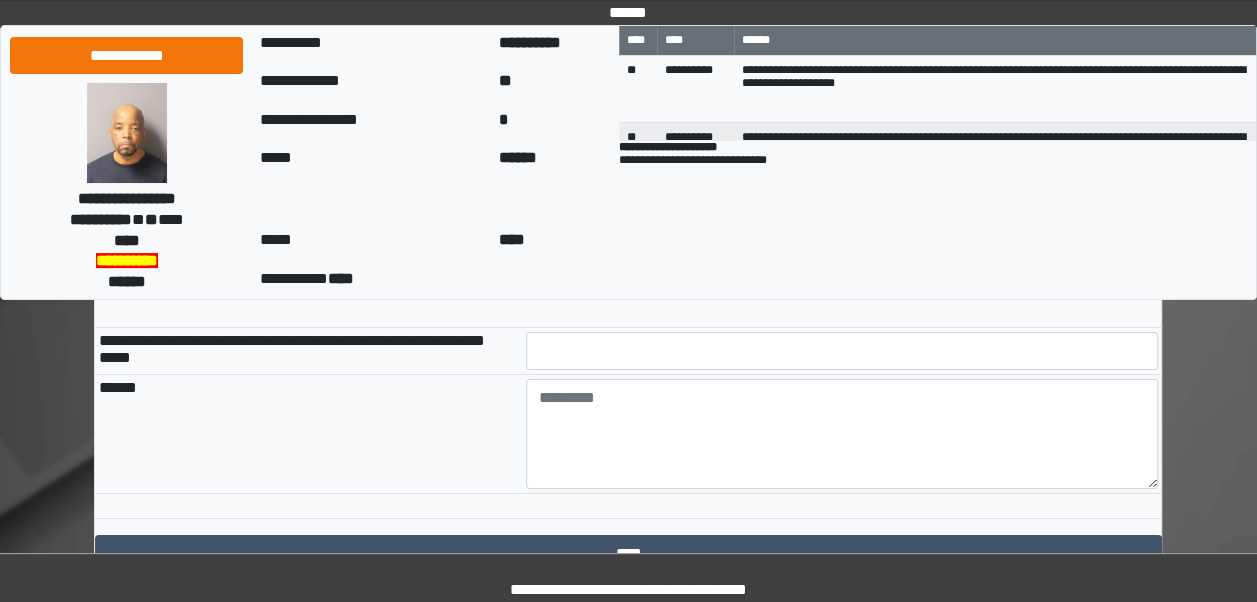 scroll, scrollTop: 3182, scrollLeft: 0, axis: vertical 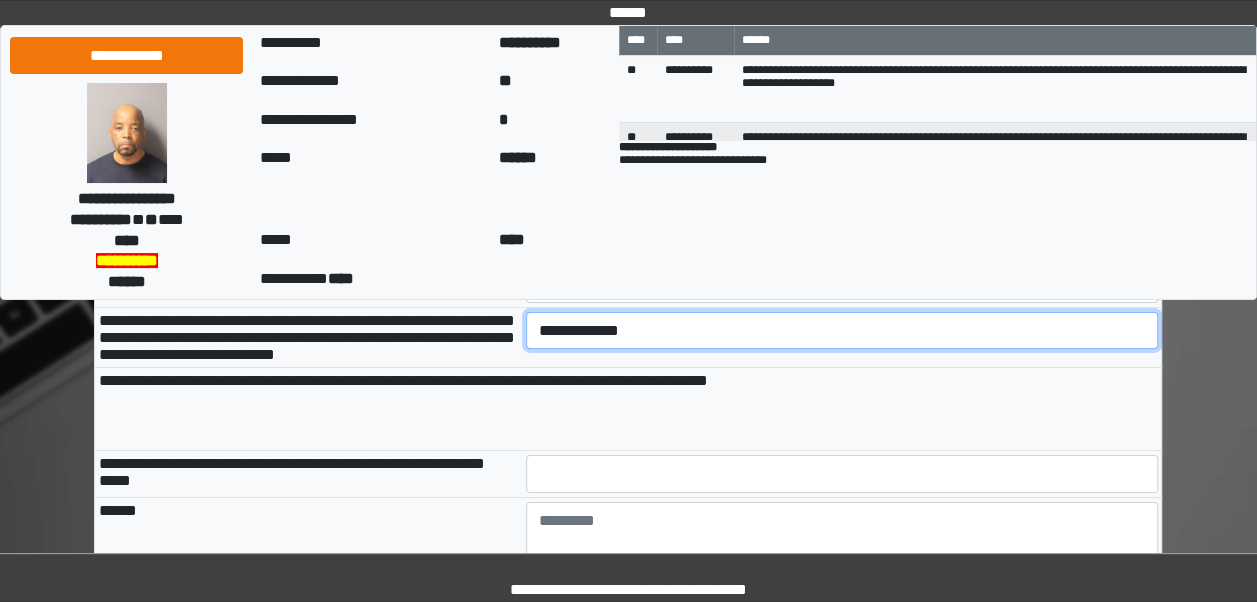 click on "**********" at bounding box center (842, 330) 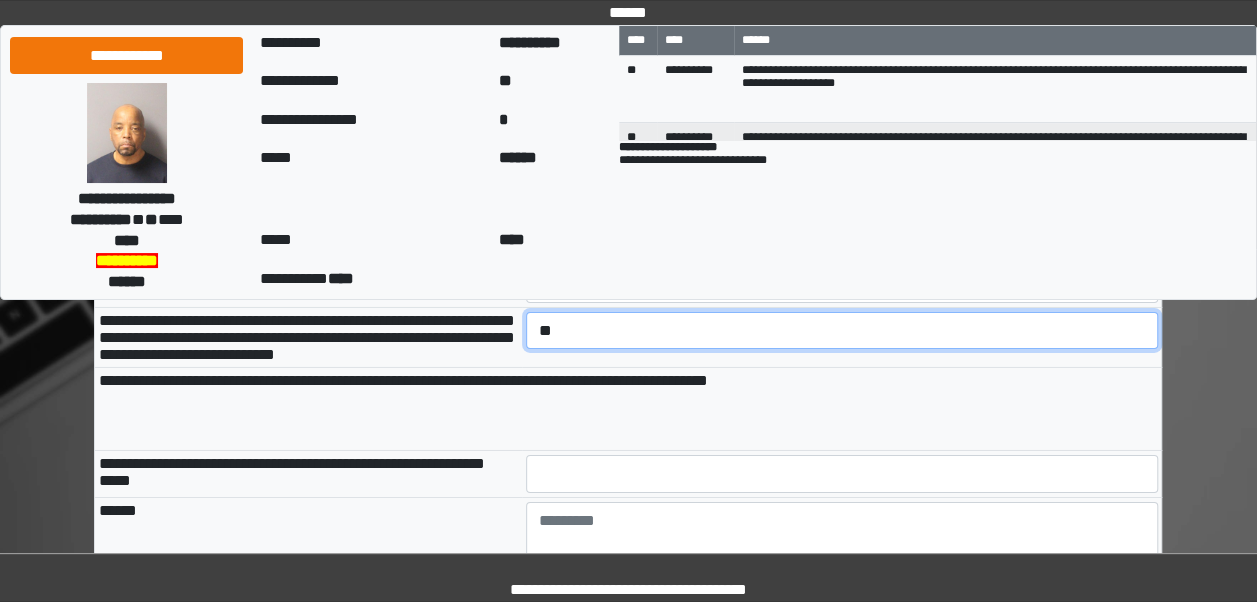 click on "**********" at bounding box center [842, 330] 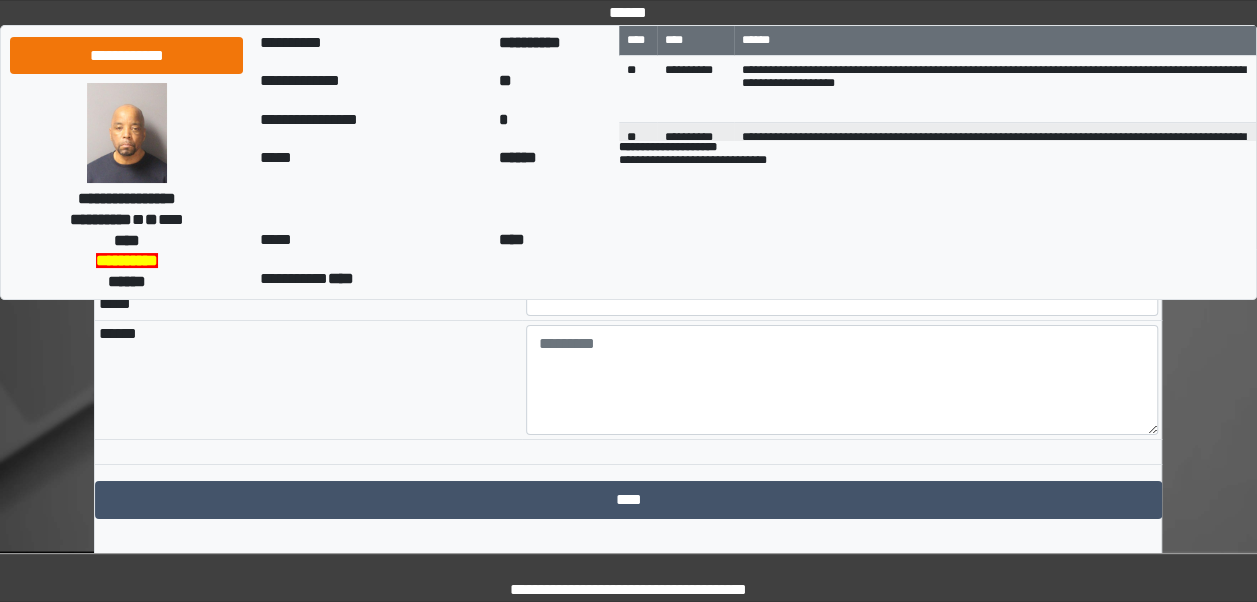 scroll, scrollTop: 3344, scrollLeft: 0, axis: vertical 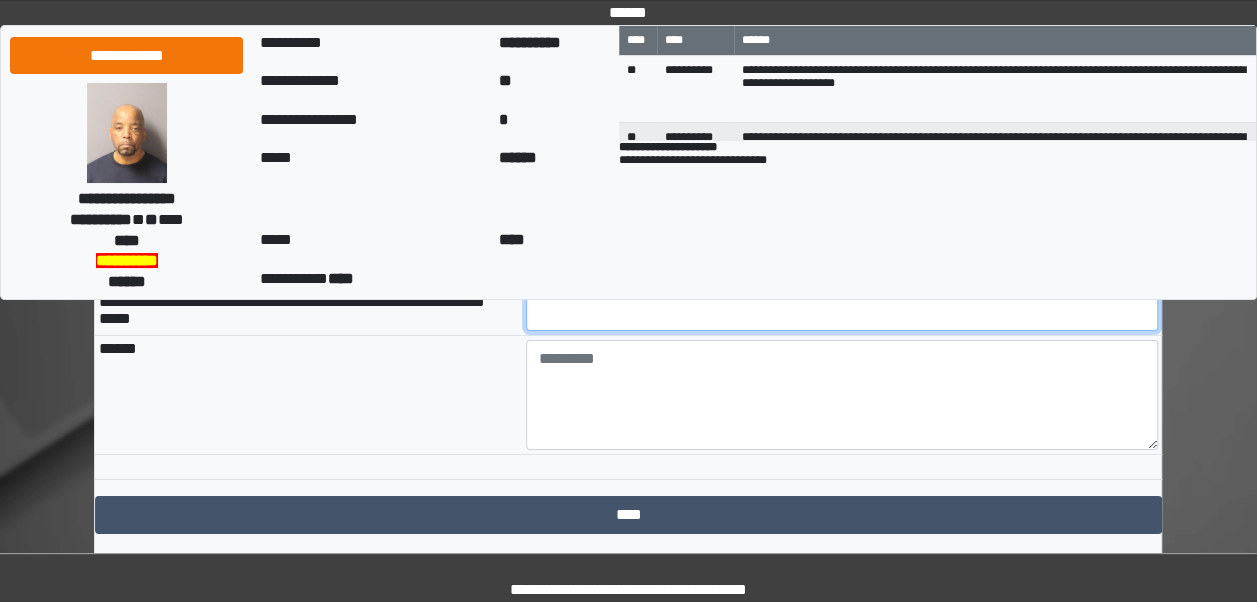 click at bounding box center (842, 312) 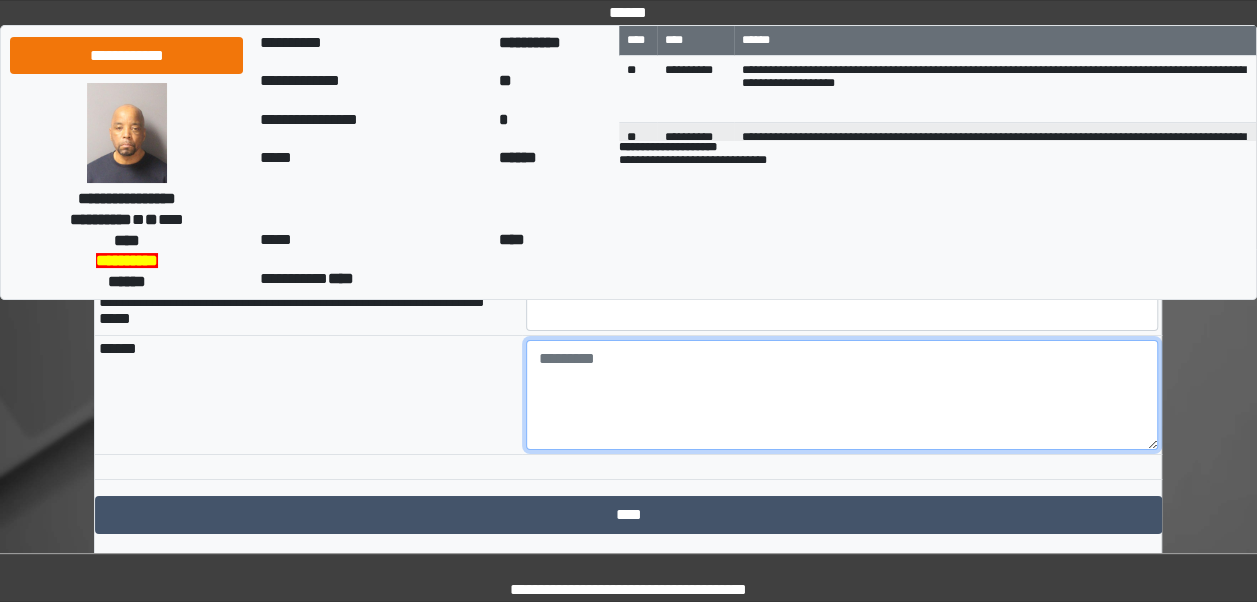 click at bounding box center [842, 395] 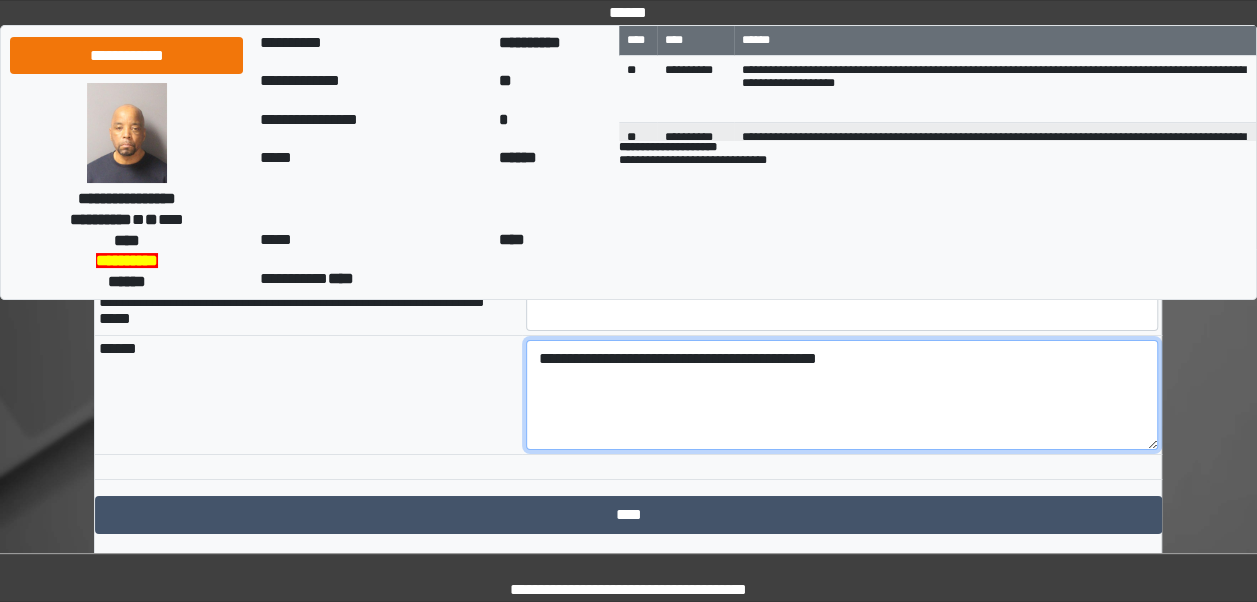 click on "**********" at bounding box center [842, 395] 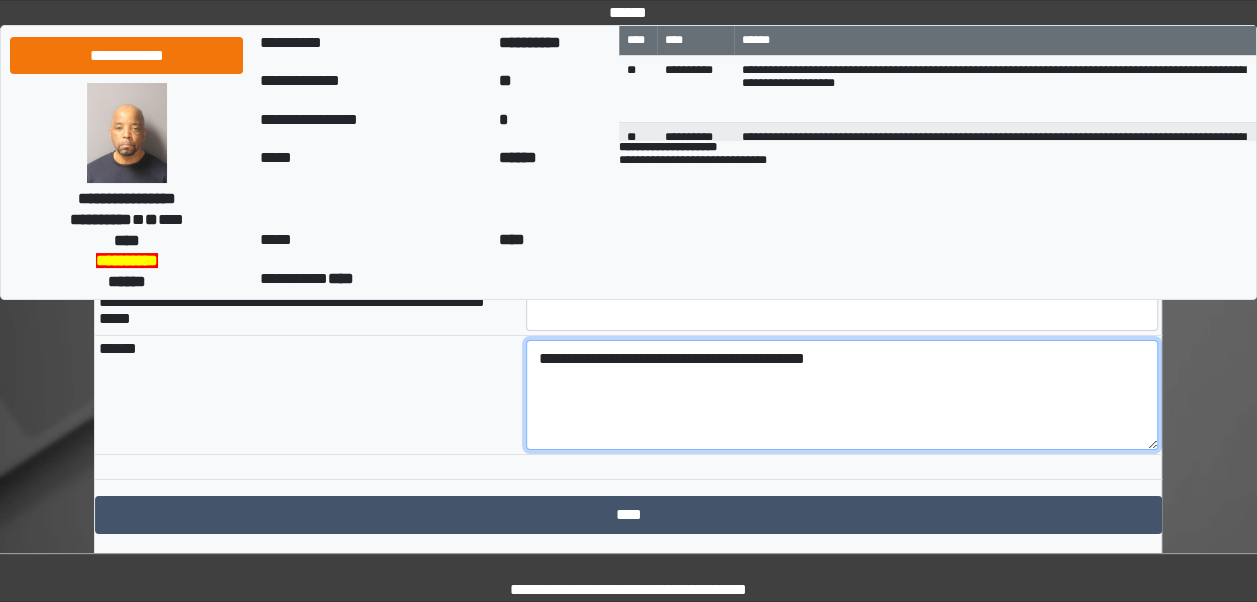 type on "**********" 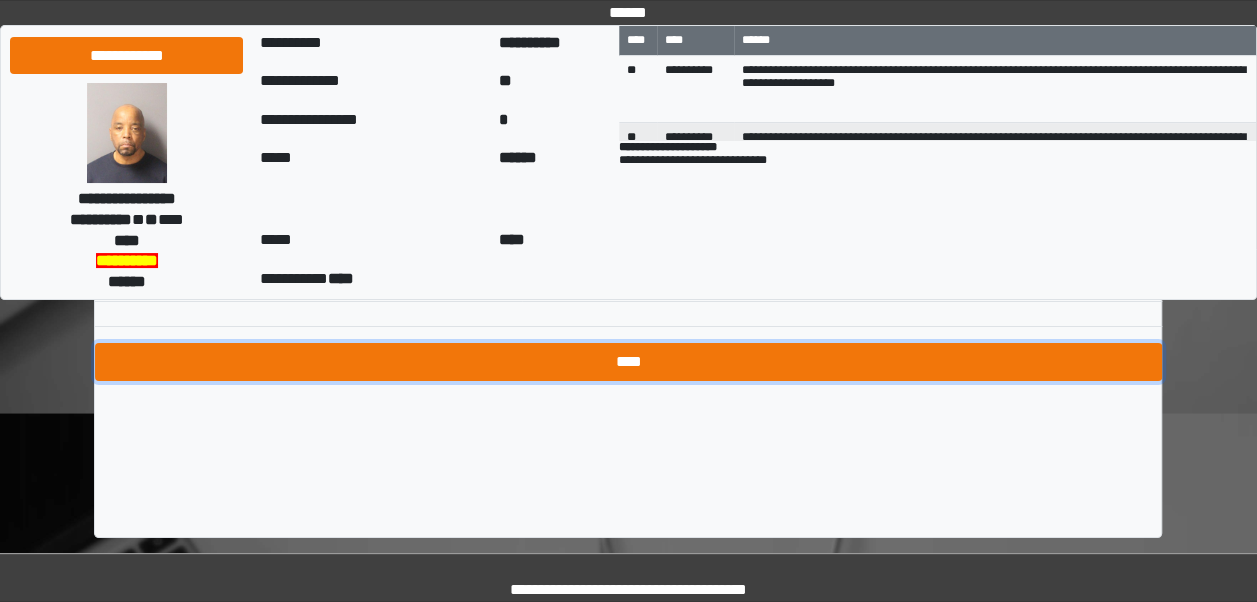 click on "****" at bounding box center [628, 362] 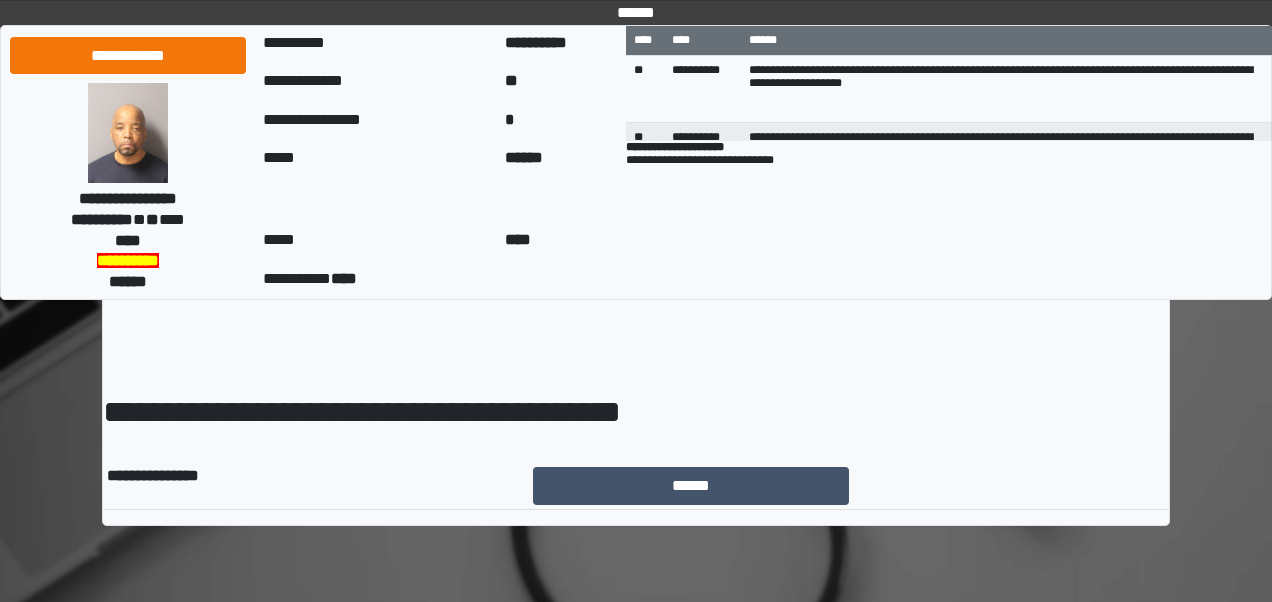 scroll, scrollTop: 0, scrollLeft: 0, axis: both 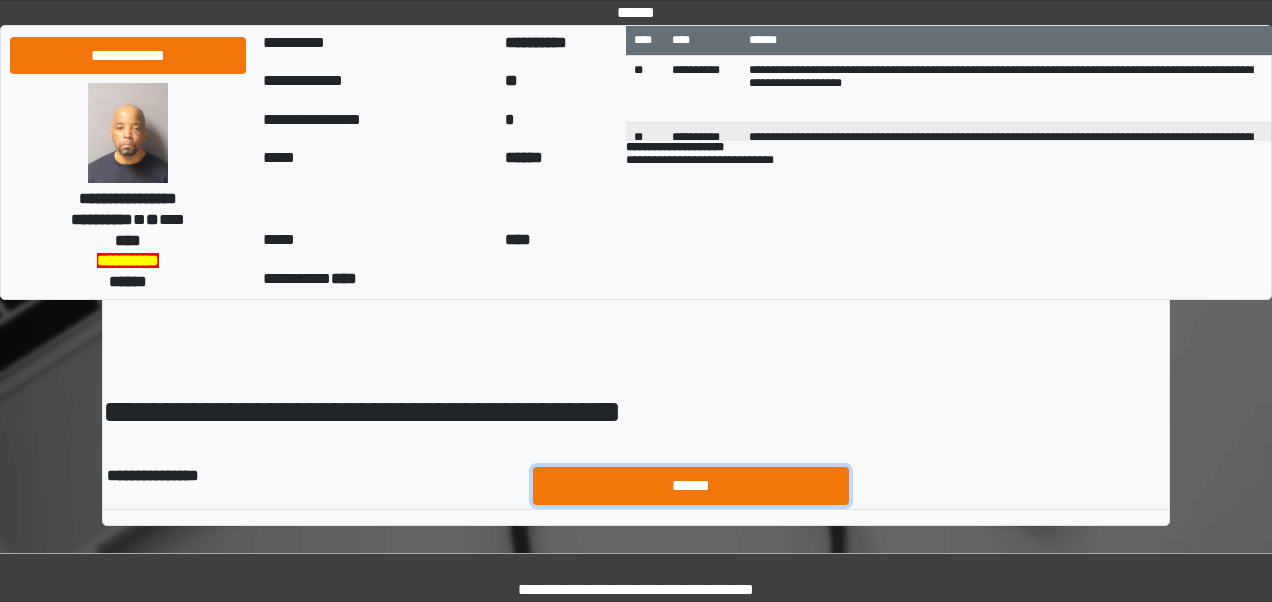 click on "******" at bounding box center (691, 485) 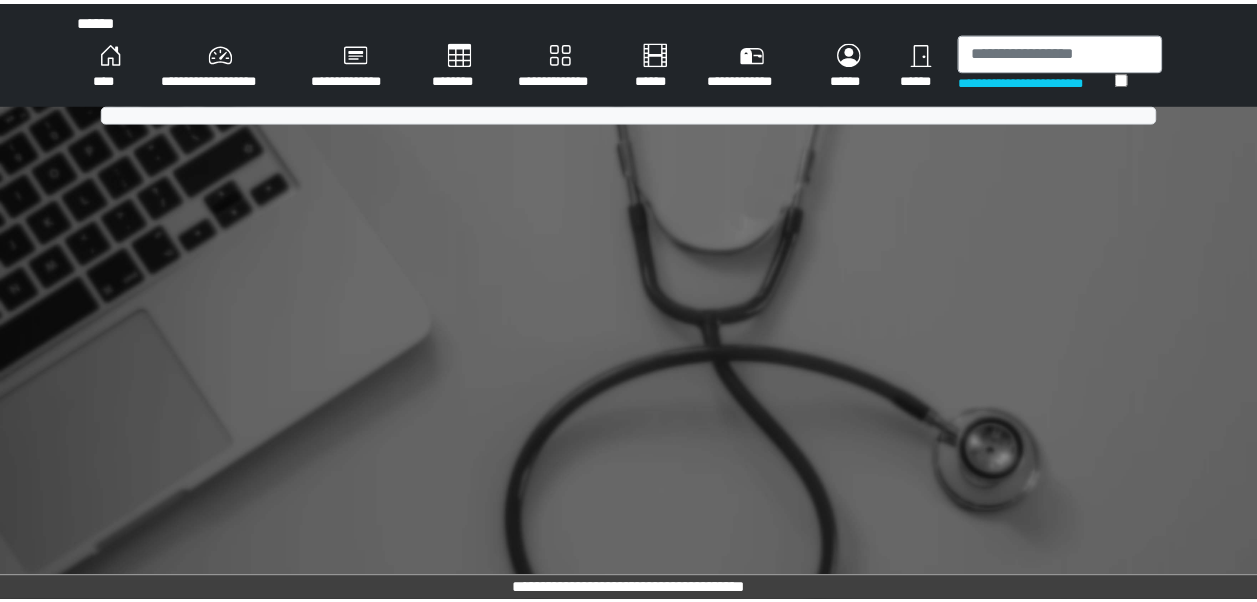 scroll, scrollTop: 0, scrollLeft: 0, axis: both 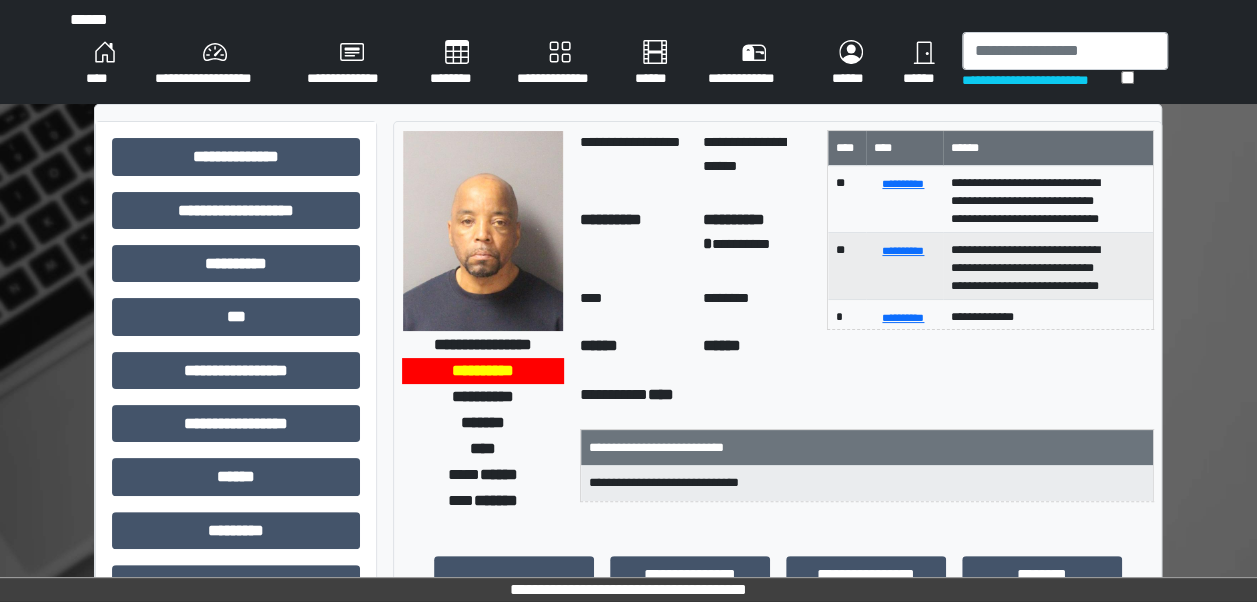 click on "**********" at bounding box center [628, 644] 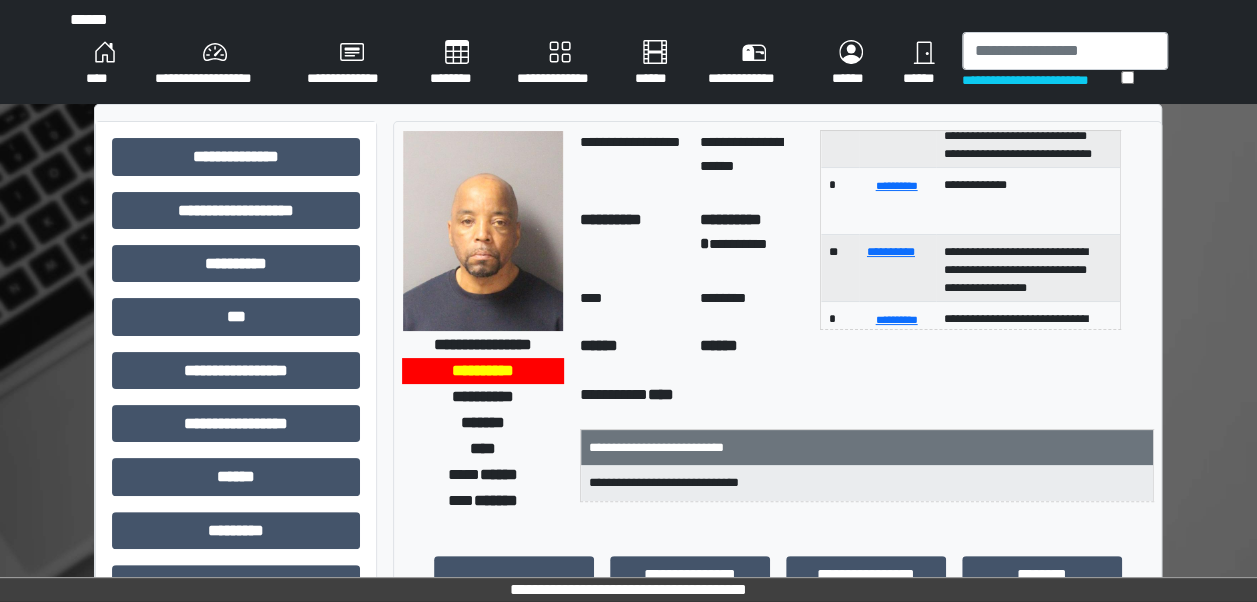 scroll, scrollTop: 252, scrollLeft: 0, axis: vertical 